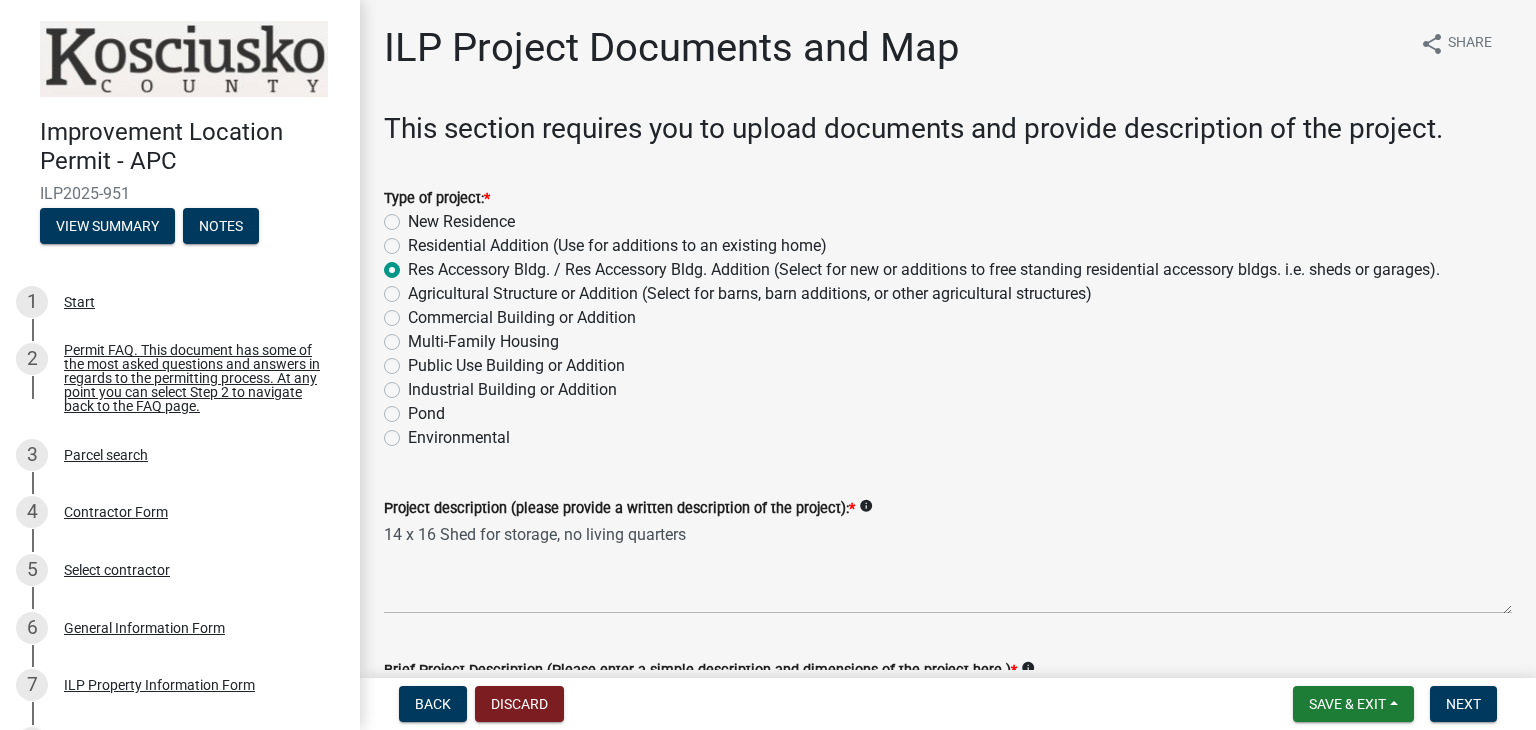 scroll, scrollTop: 0, scrollLeft: 0, axis: both 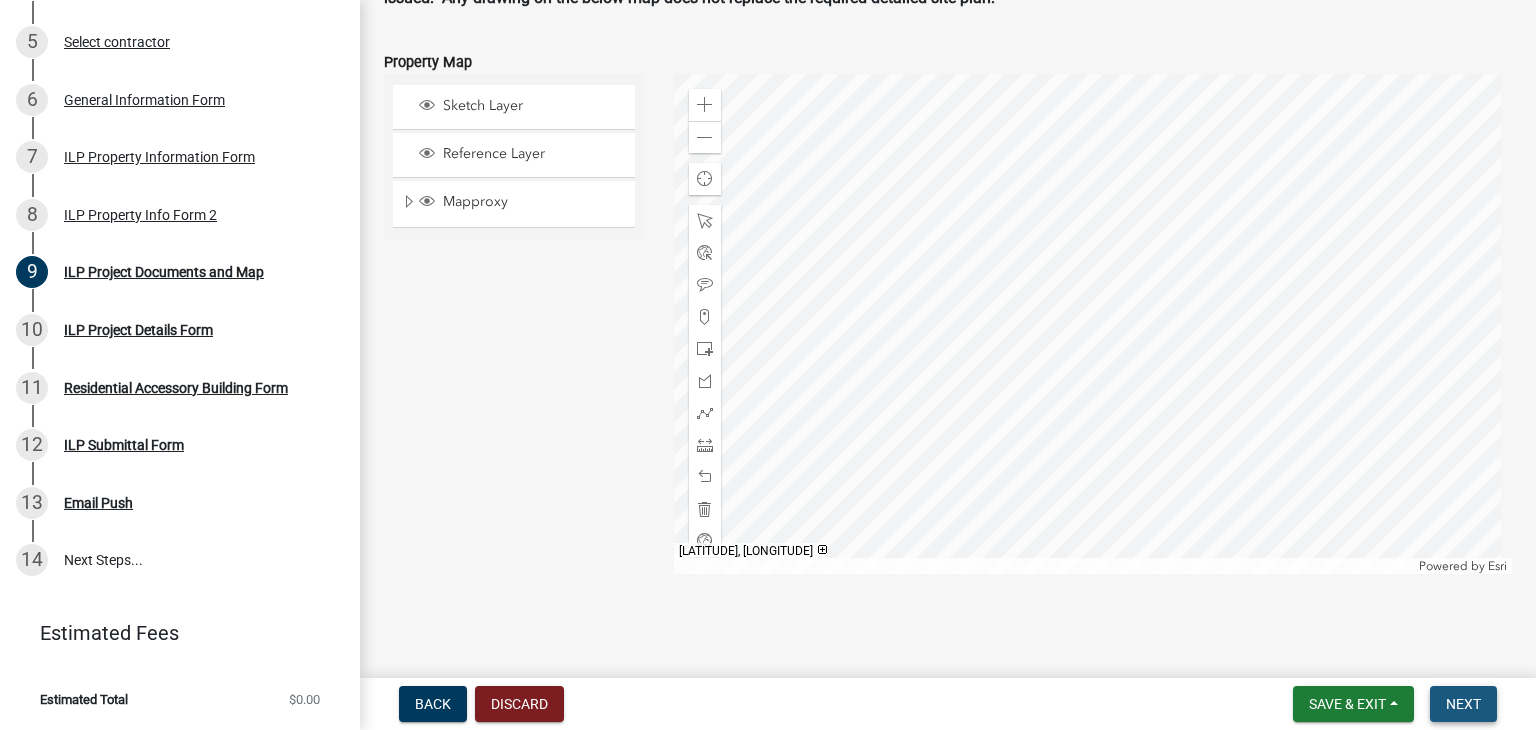 click on "Next" at bounding box center (1463, 704) 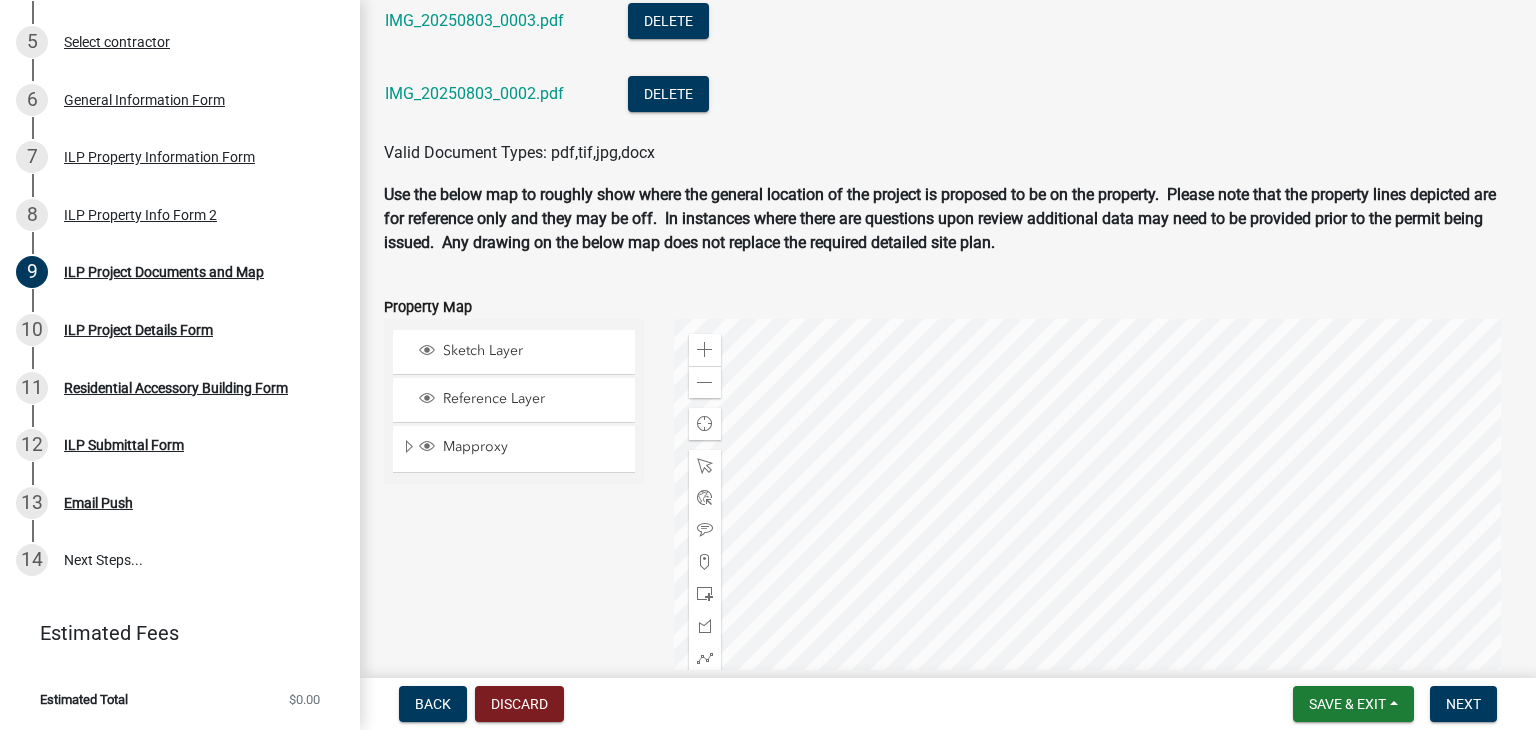 scroll, scrollTop: 2179, scrollLeft: 0, axis: vertical 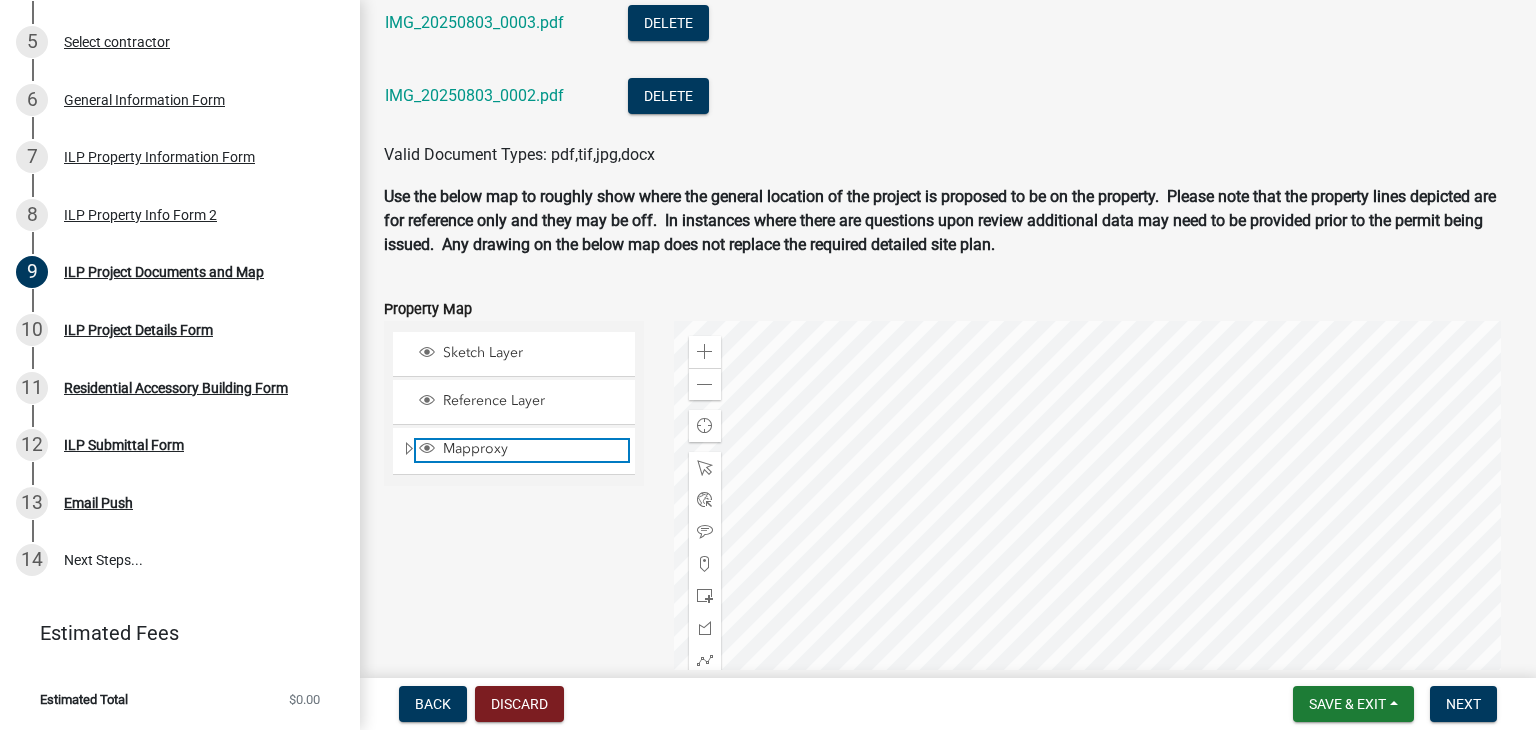 click on "Mapproxy" at bounding box center (533, 449) 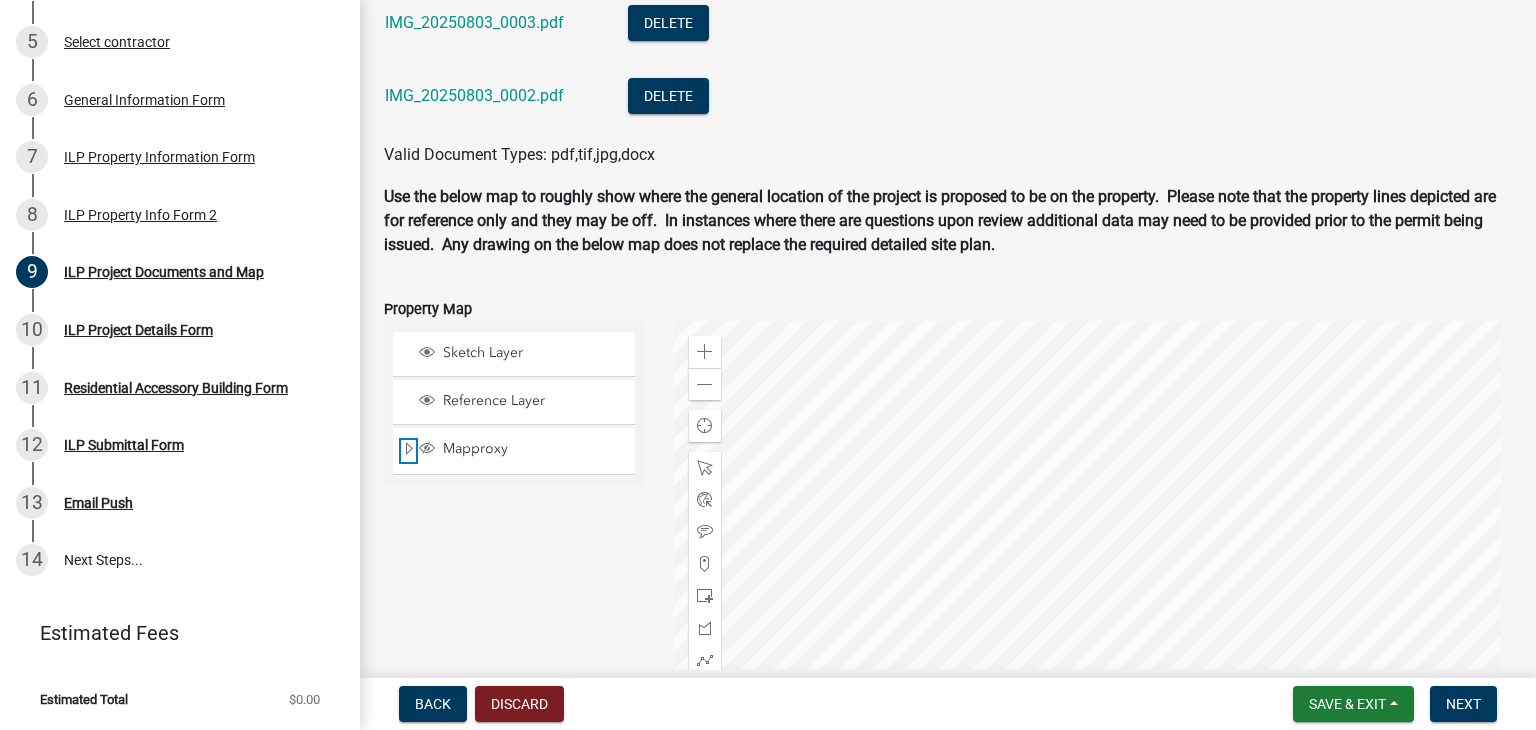 click 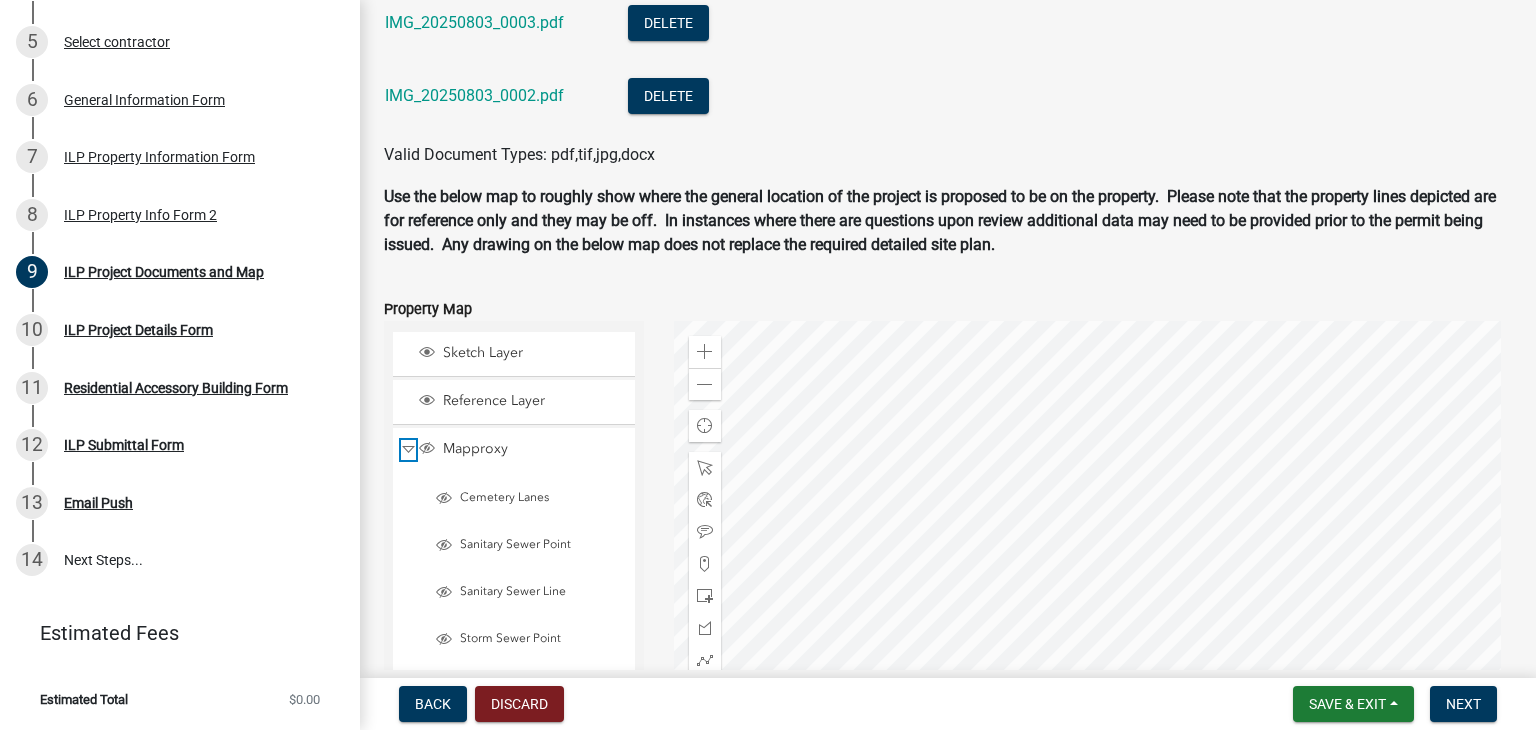 click 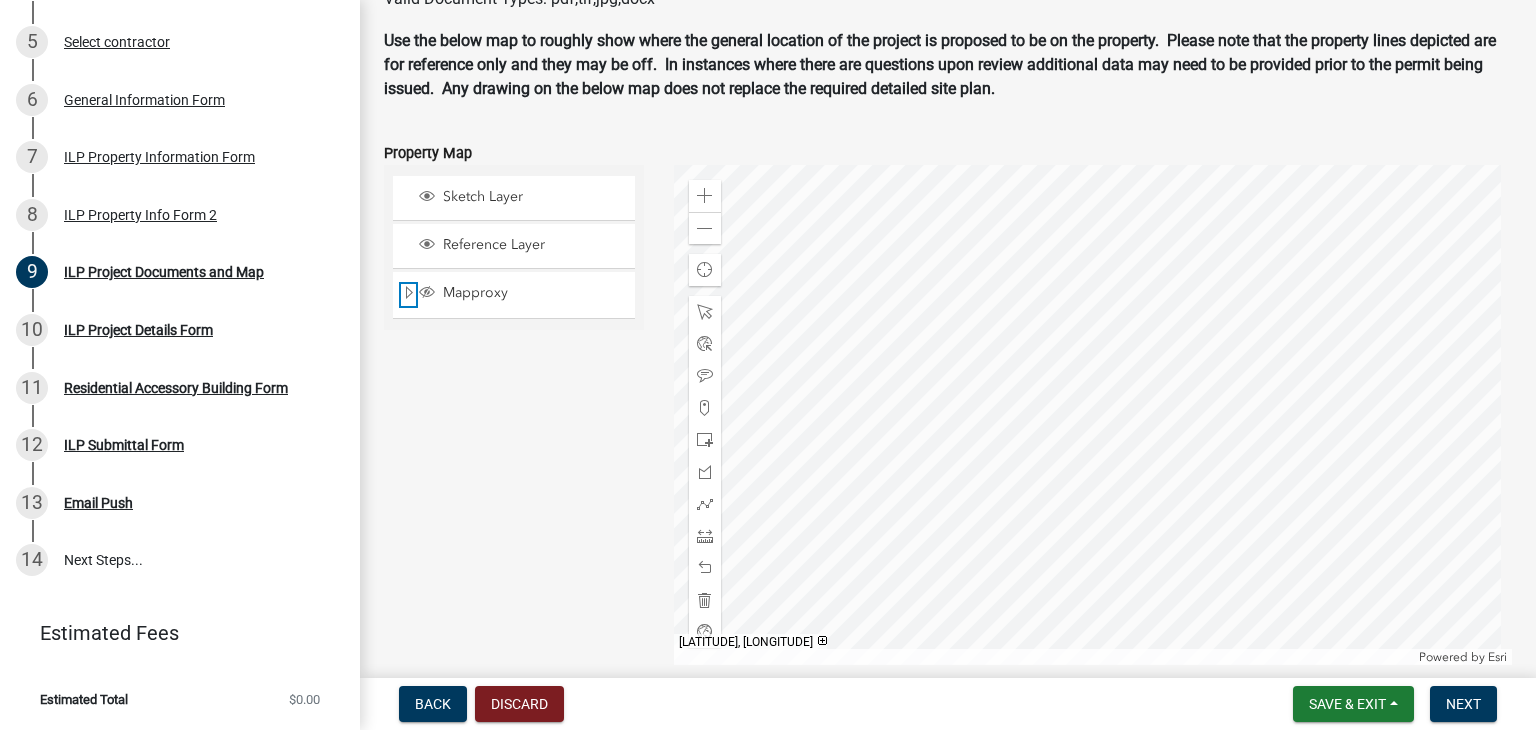 scroll, scrollTop: 2291, scrollLeft: 0, axis: vertical 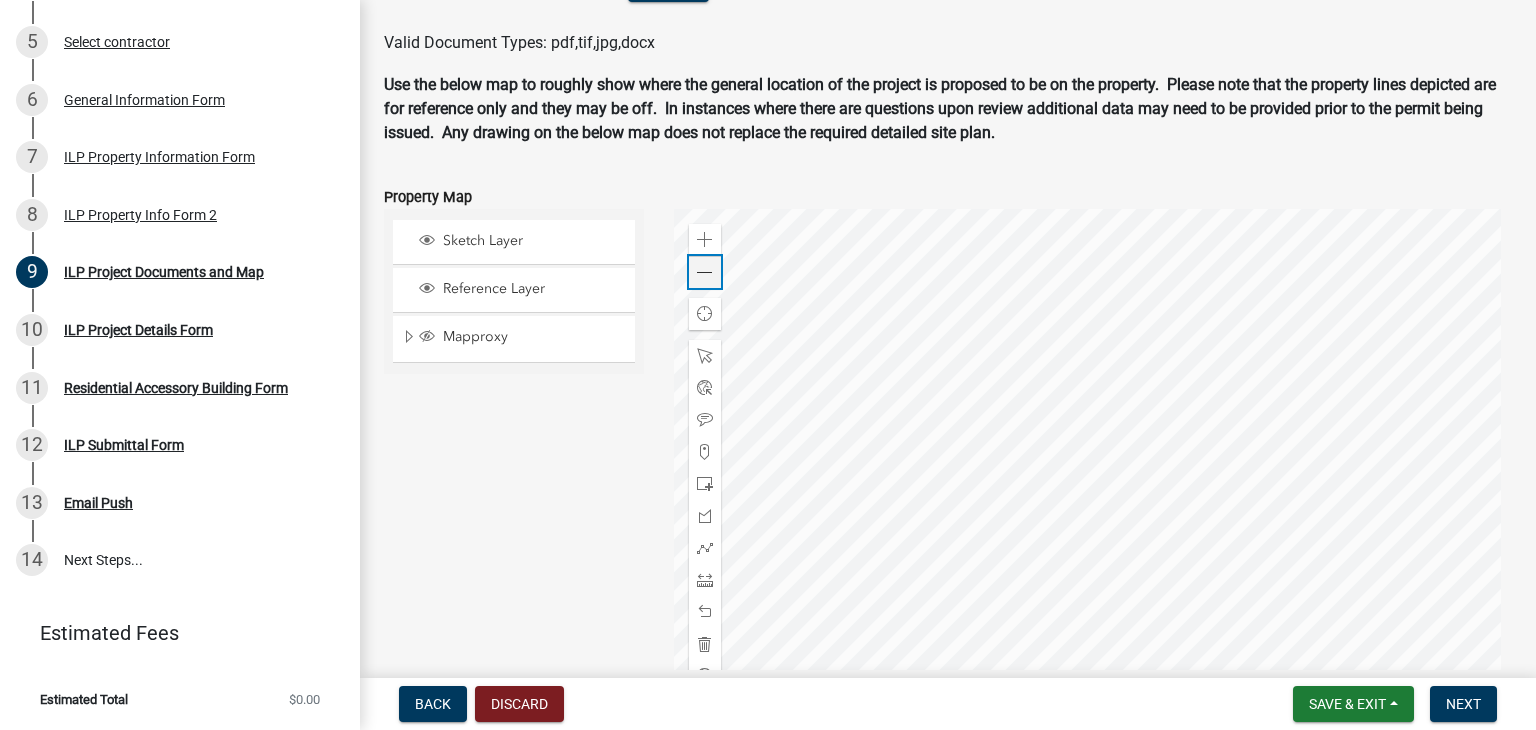 click on "Zoom out" 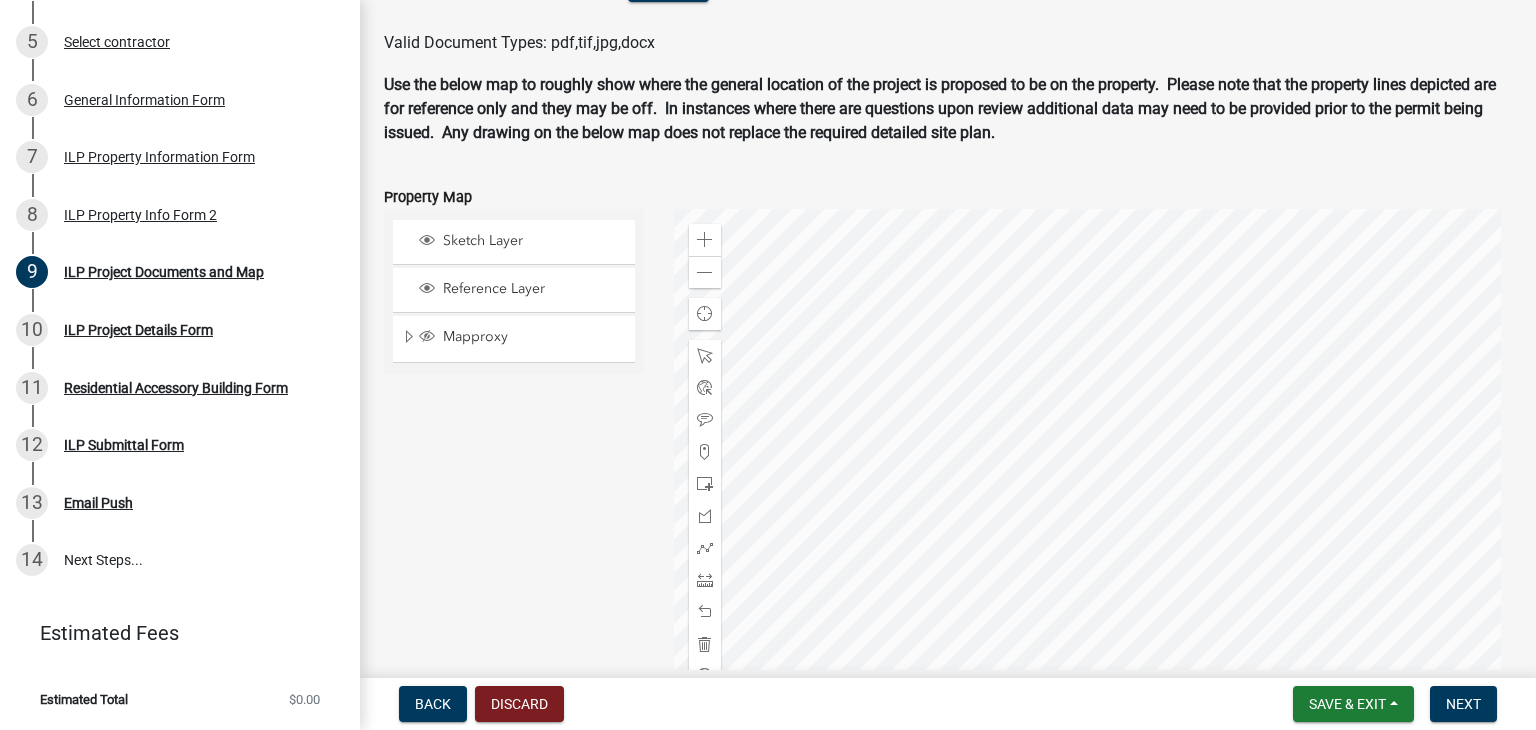 click on "Mapproxy" 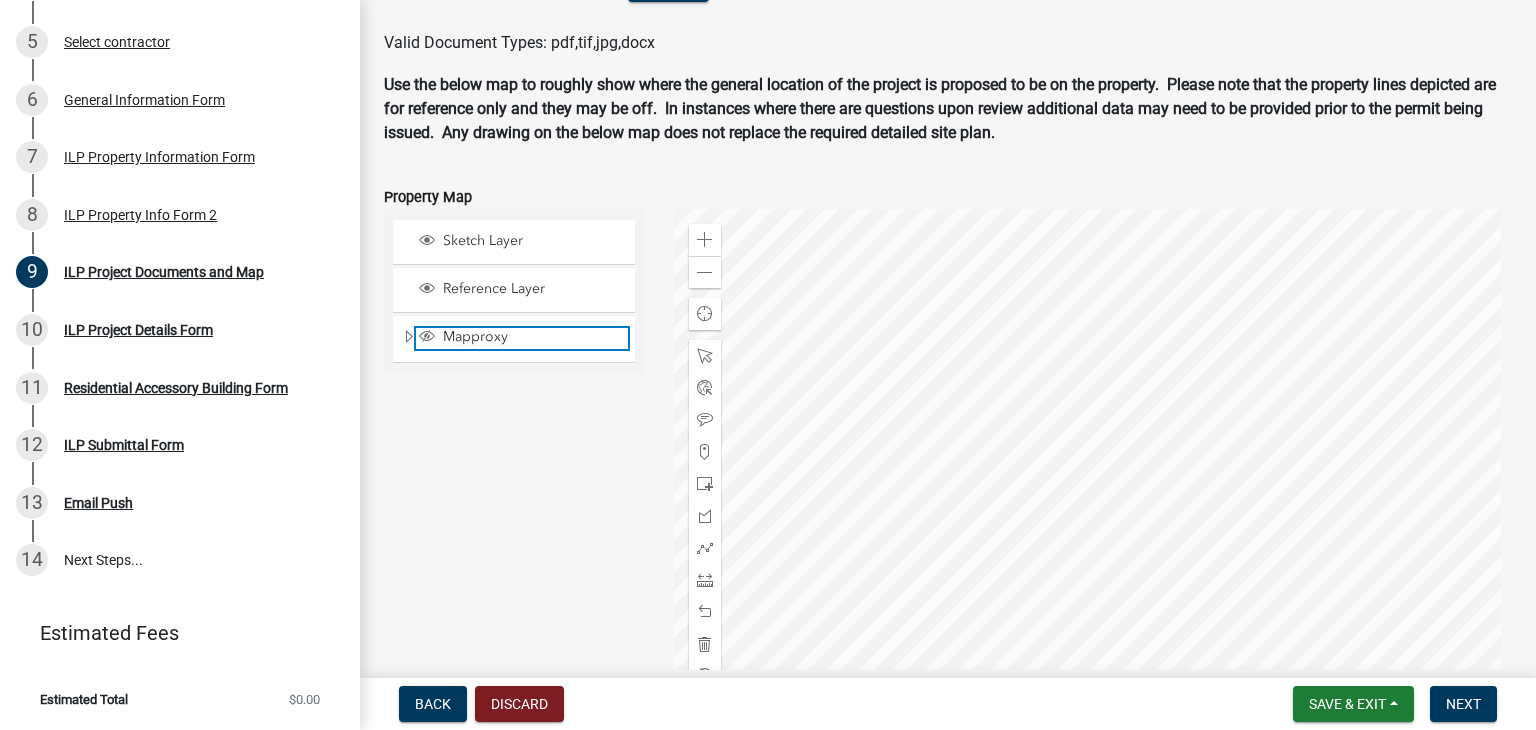 click on "Mapproxy" at bounding box center (533, 337) 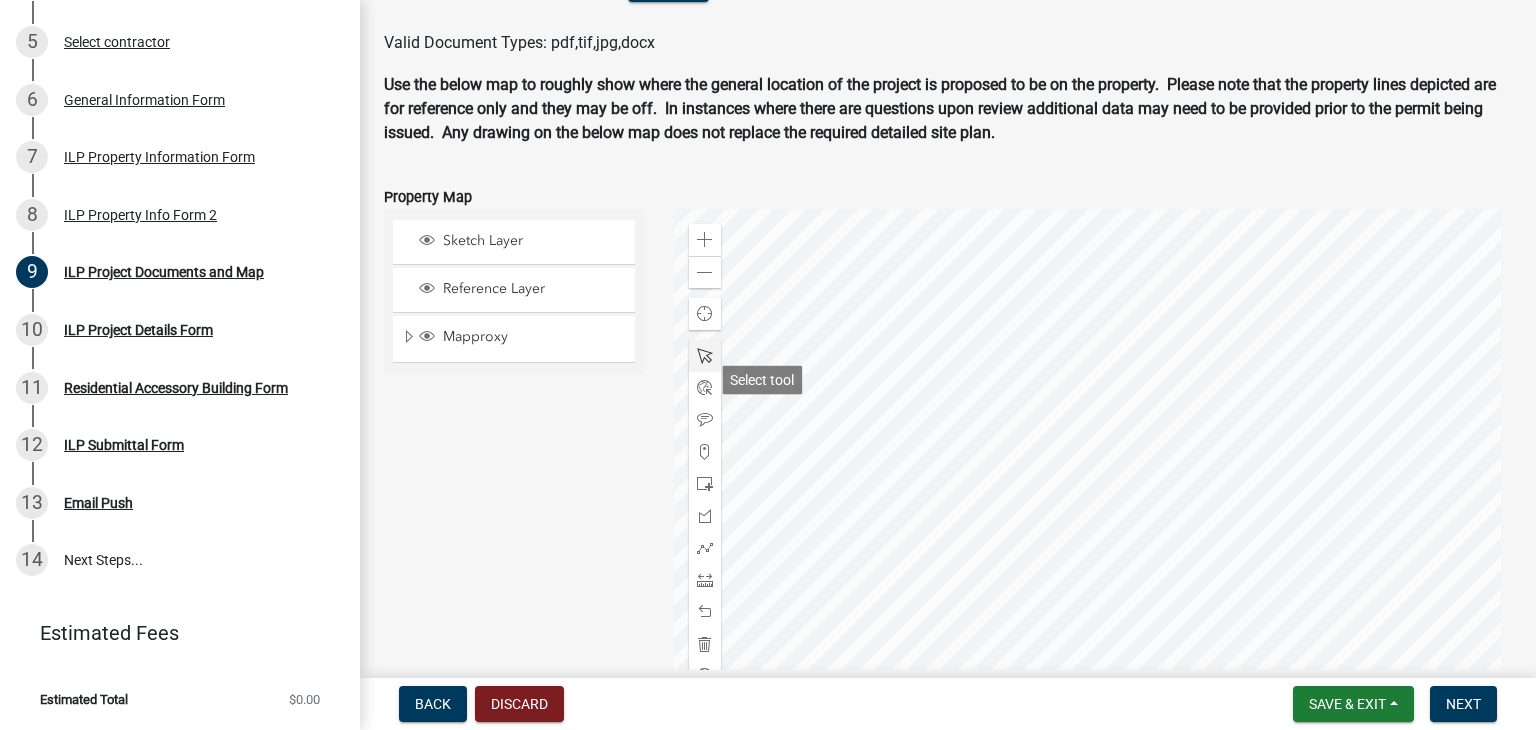 click 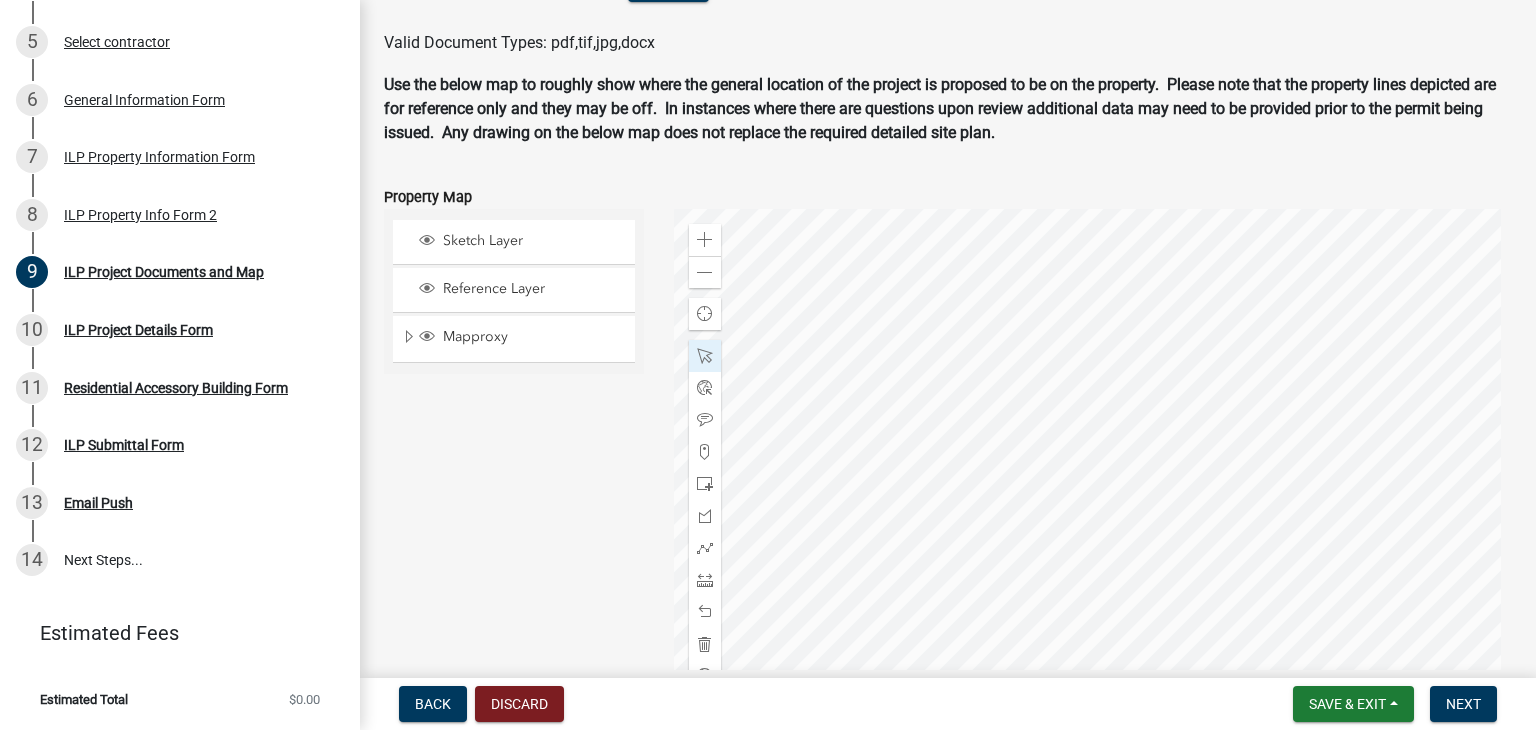 click 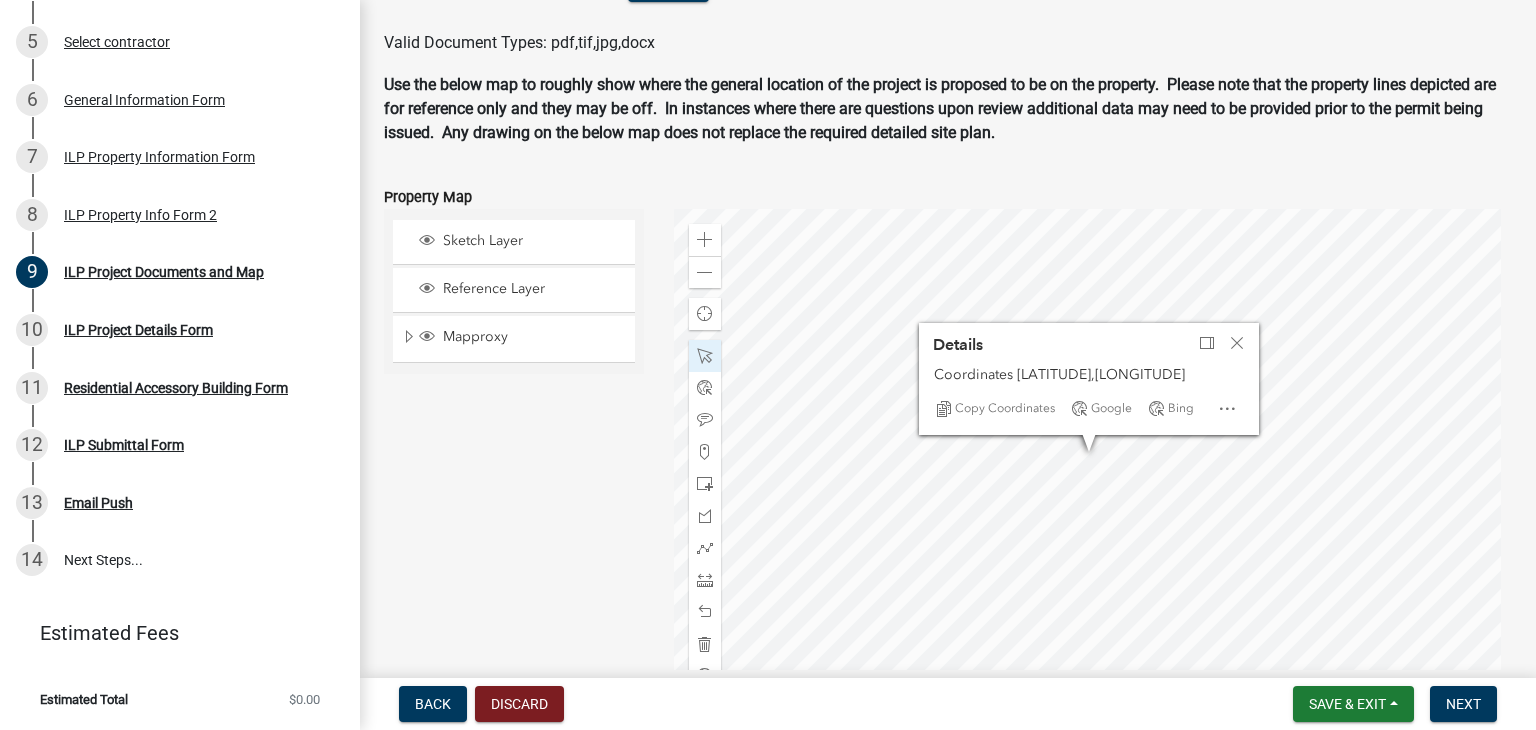 click 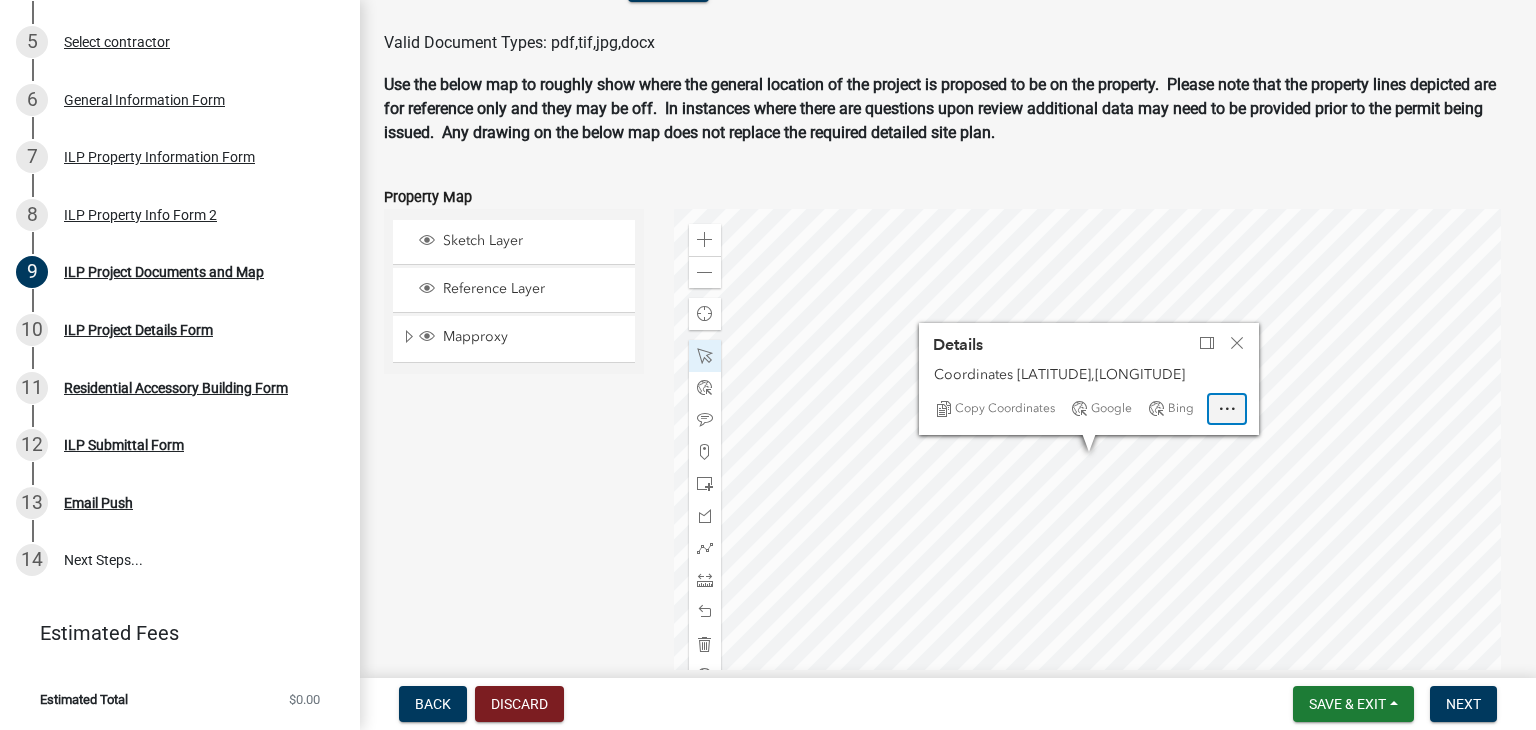 click at bounding box center [1227, 409] 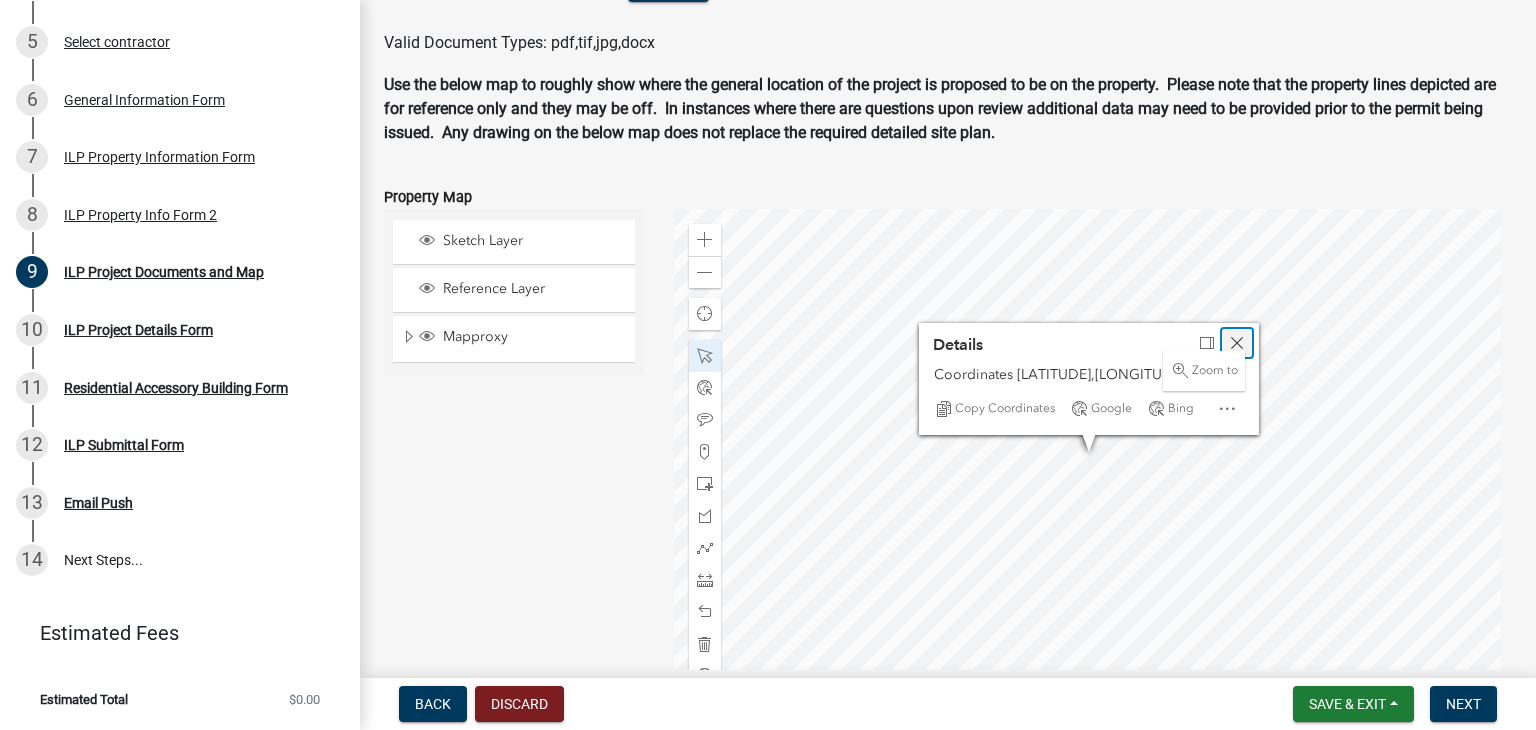 click 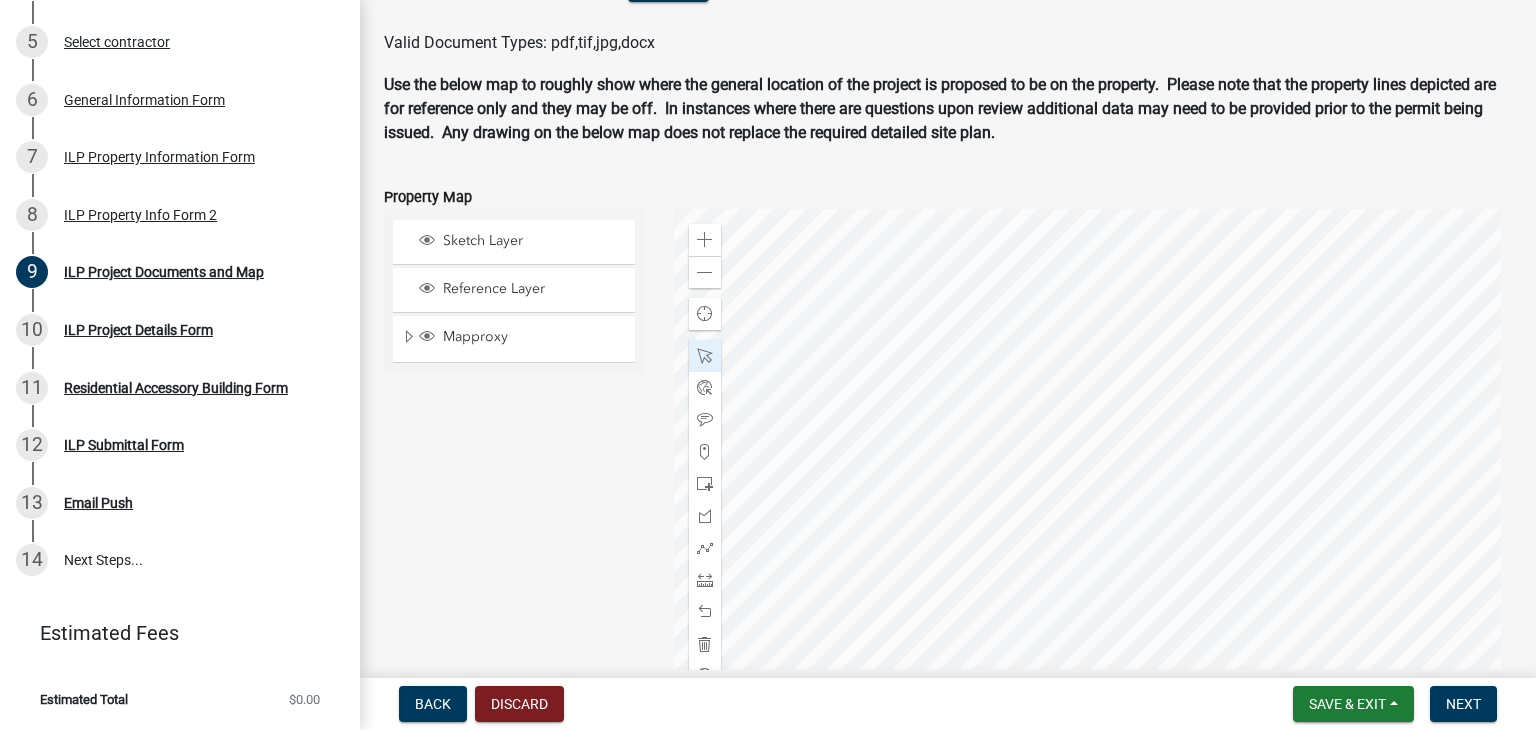 scroll, scrollTop: 2355, scrollLeft: 0, axis: vertical 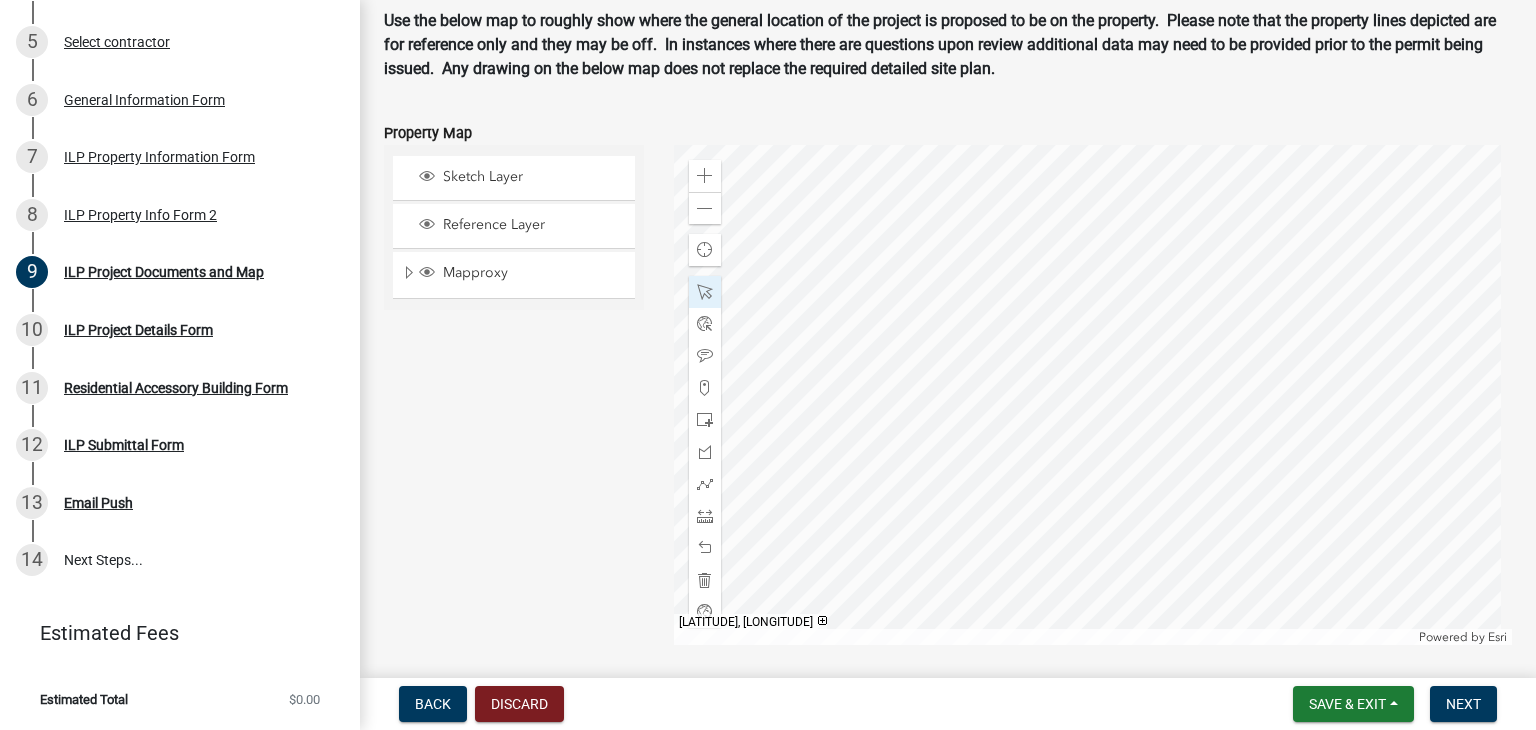 click on "Sketch Layer Reference Layer Mapproxy Cemetery Lanes Sanitary Sewer Point Sanitary Sewer Line Storm Sewer Point Storm Sewer Line Wetlands (NWI) IDNR Best Available Flood Hazard Area Cemetery Sections Offender Buffer PROPERTY_ANNO KEY NUMBER LOTDIM_ANNO Default SUBDIV_ANNO Annotation Class 1 Subdivisions Leased Land Sales Quad Watershed Triple Watersheds Double Watersheds Quarter Section Lines Workorder Point Ditches and Drains Parcels Lot Lines TIF Districts Section Corners Townships Section Lines Cities and Towns (Local) Gravestones Cemeteries Schools School Corporation Boundaries Drainage Variances Contours - 2 Foot Contours (USGS) - 10 Foot Flood Hazard Areas Flood Map Index Soils Lakes Surface Water POB's (Point of Beginning) Risers Watersheds APC Problems APC Legal Descriptions 1975 APC Parcels APC Split History County (APC) Zoning City of Warsaw Zoning House Numbers County Inspected Bridges Small Structures (Culverts) County Maintained Roads State Roads and US Highways Road Centerlines Railroads Orthos" 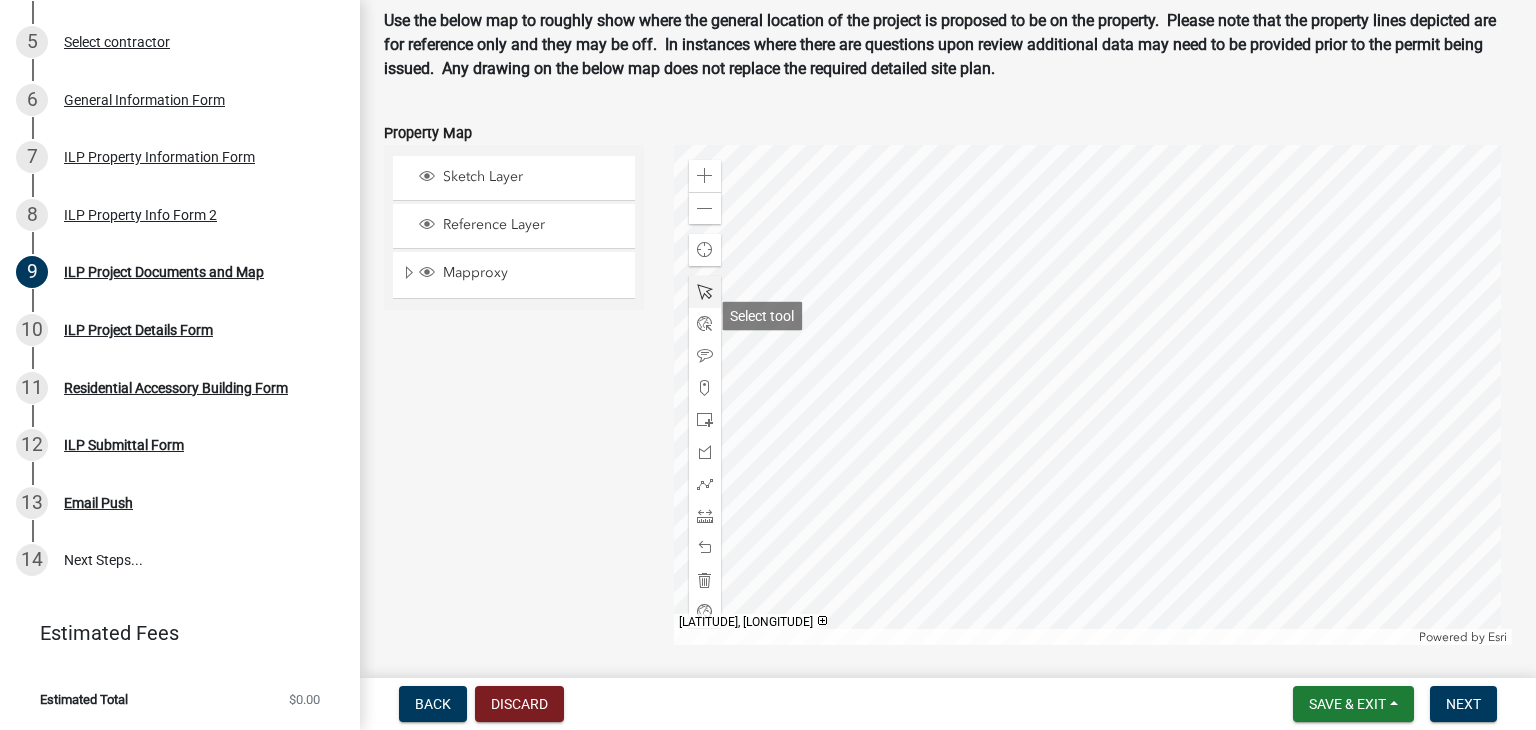 click 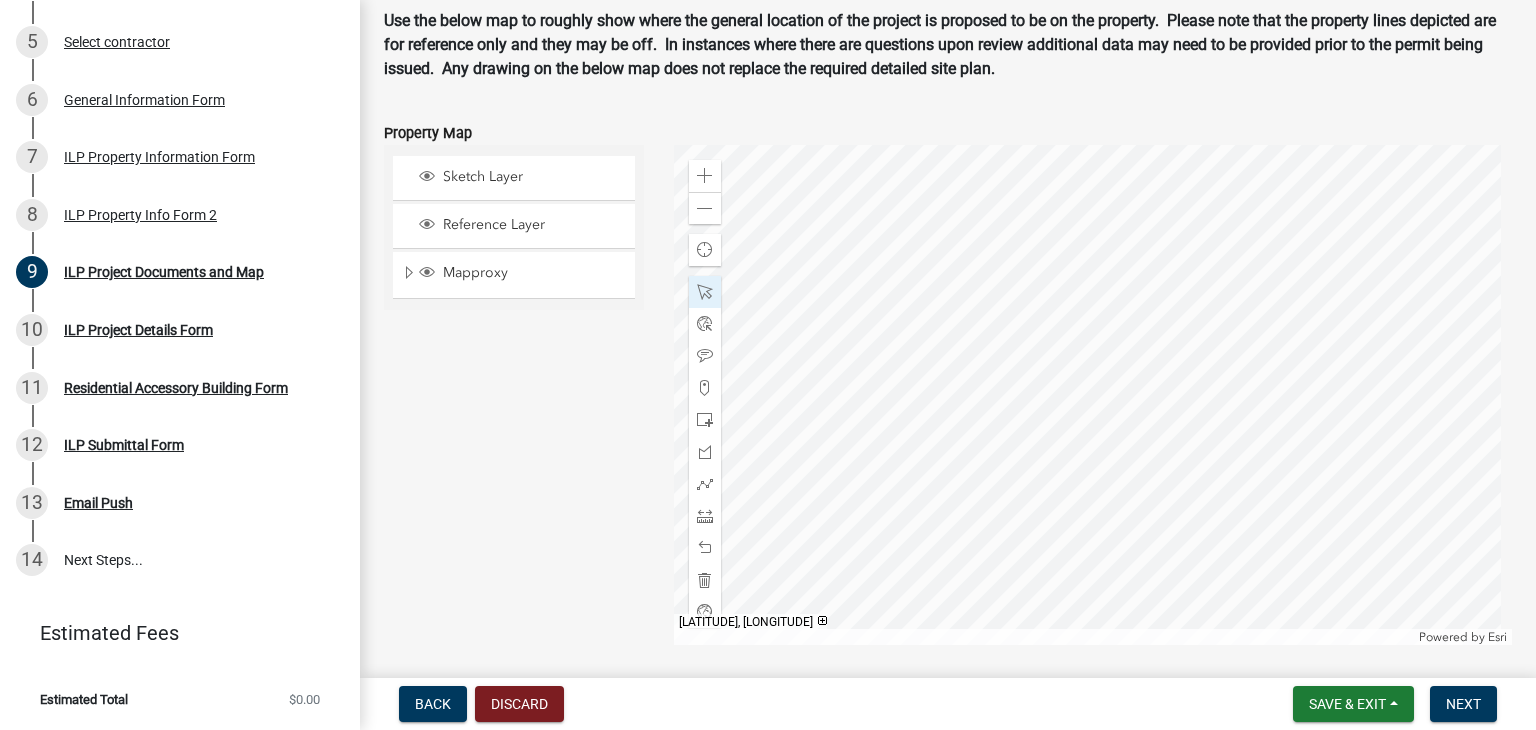 click 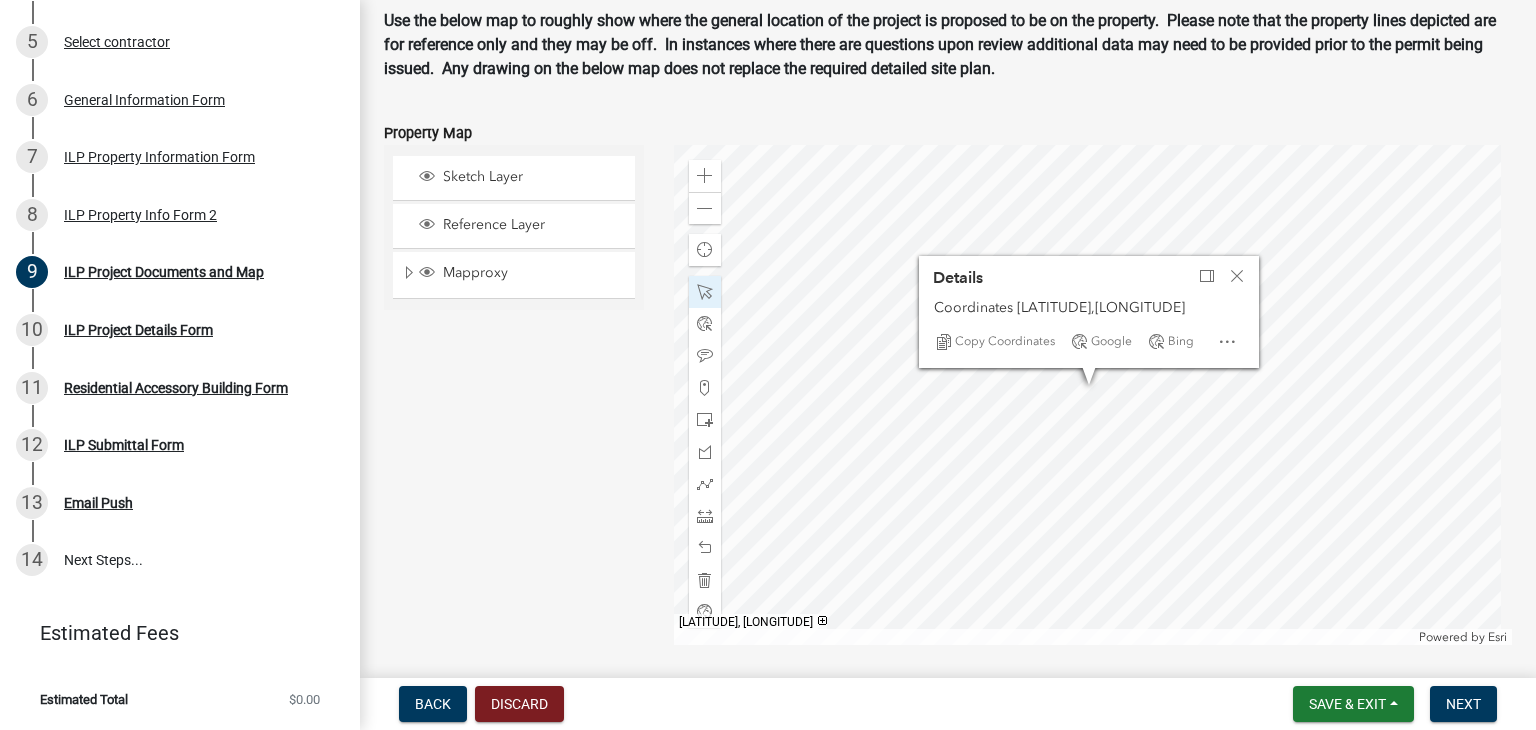 click 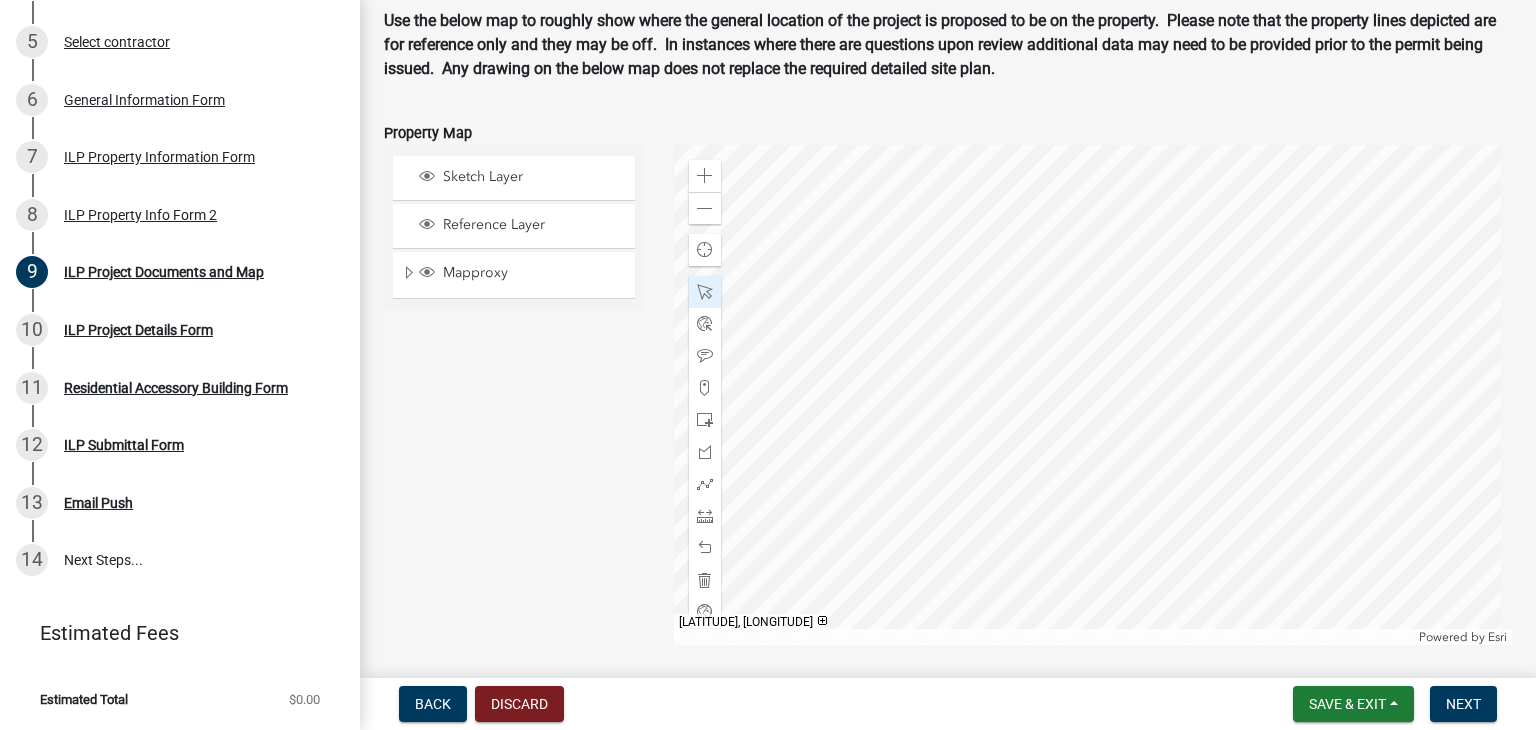 click 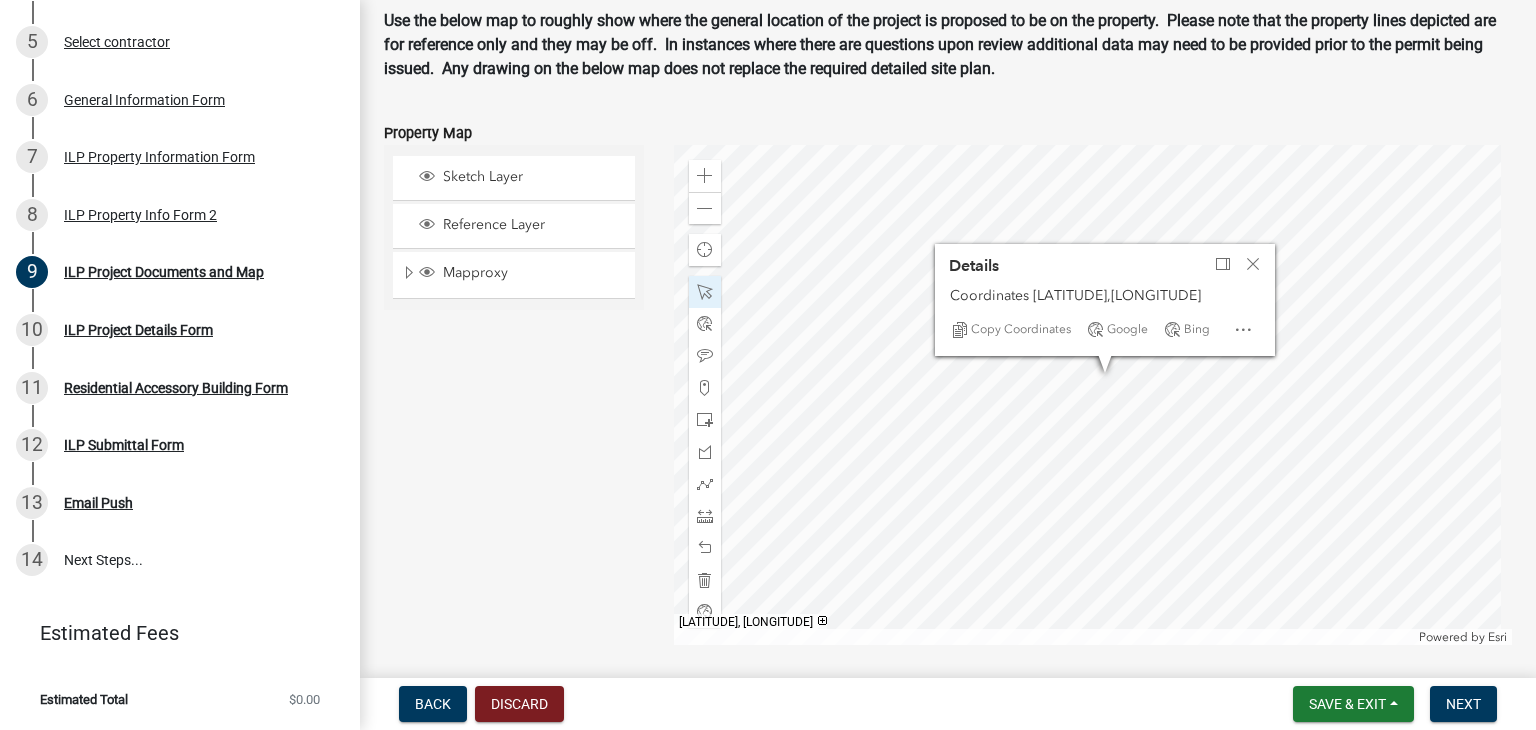 click 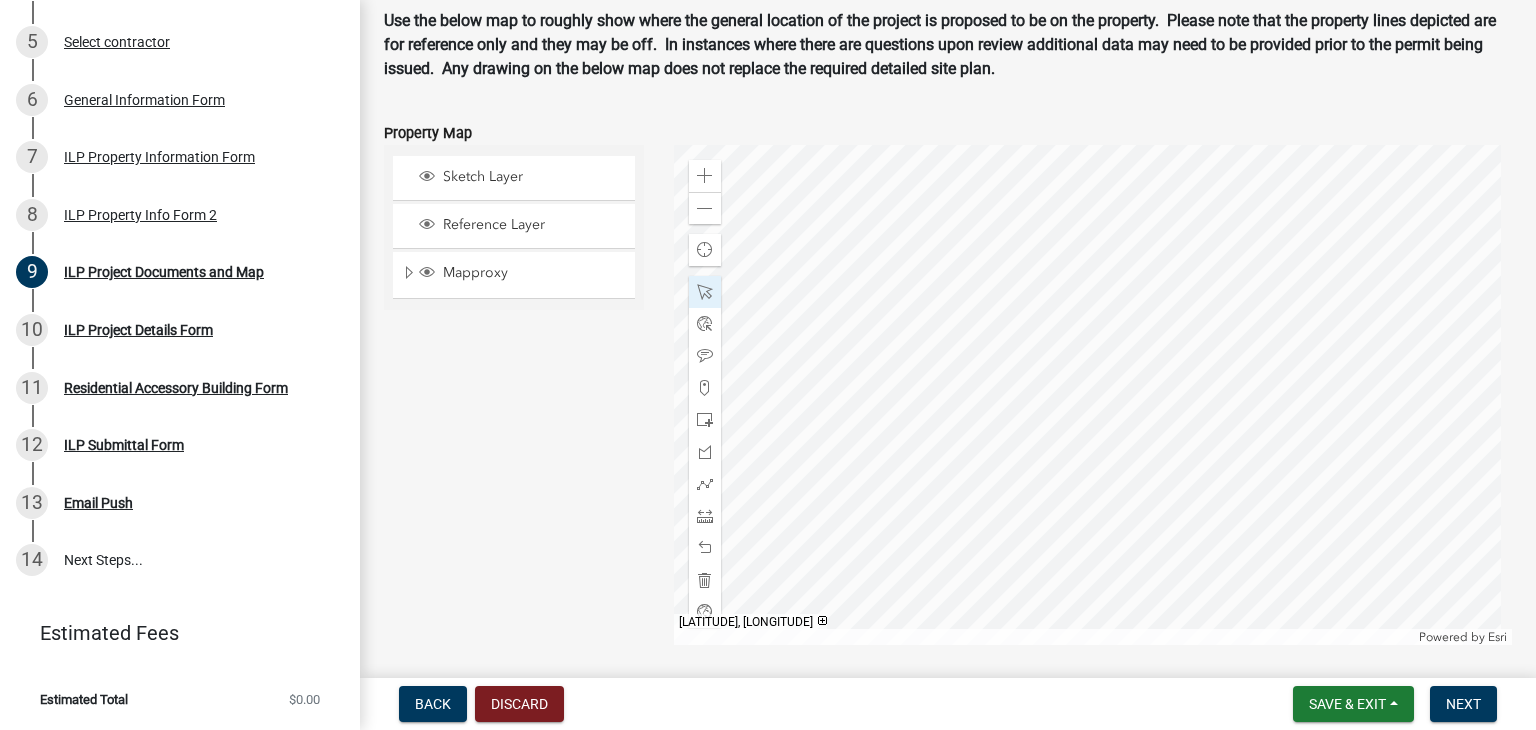 click 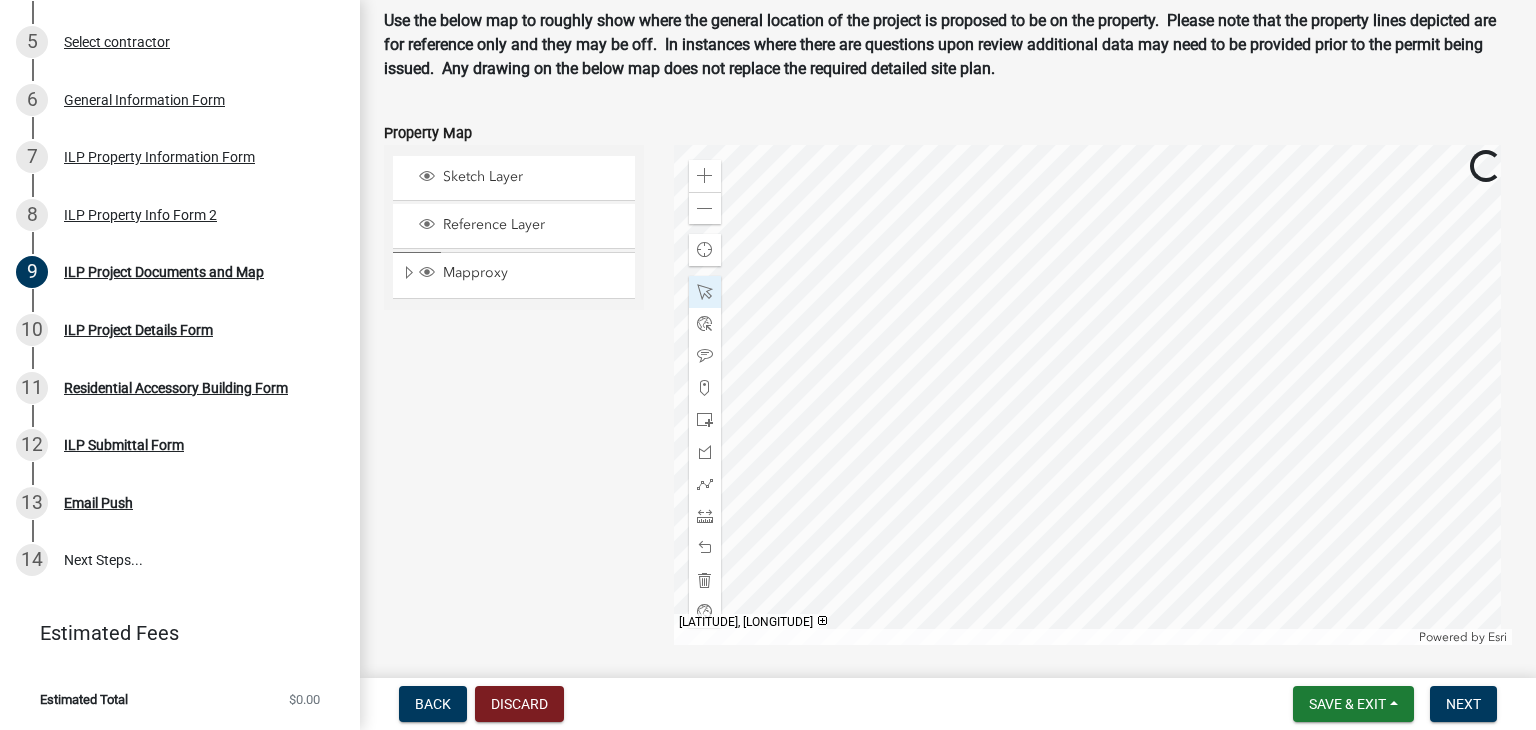 click 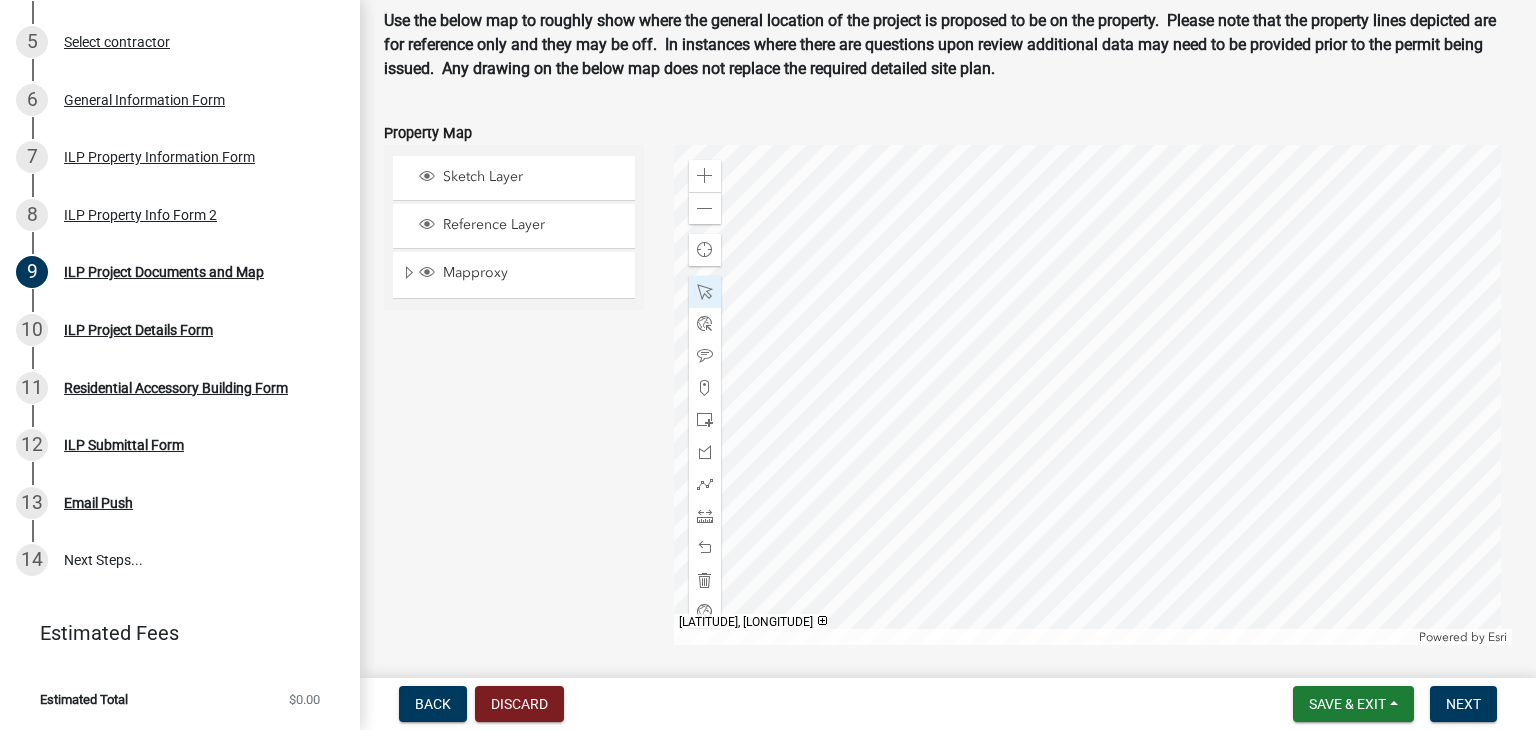 click 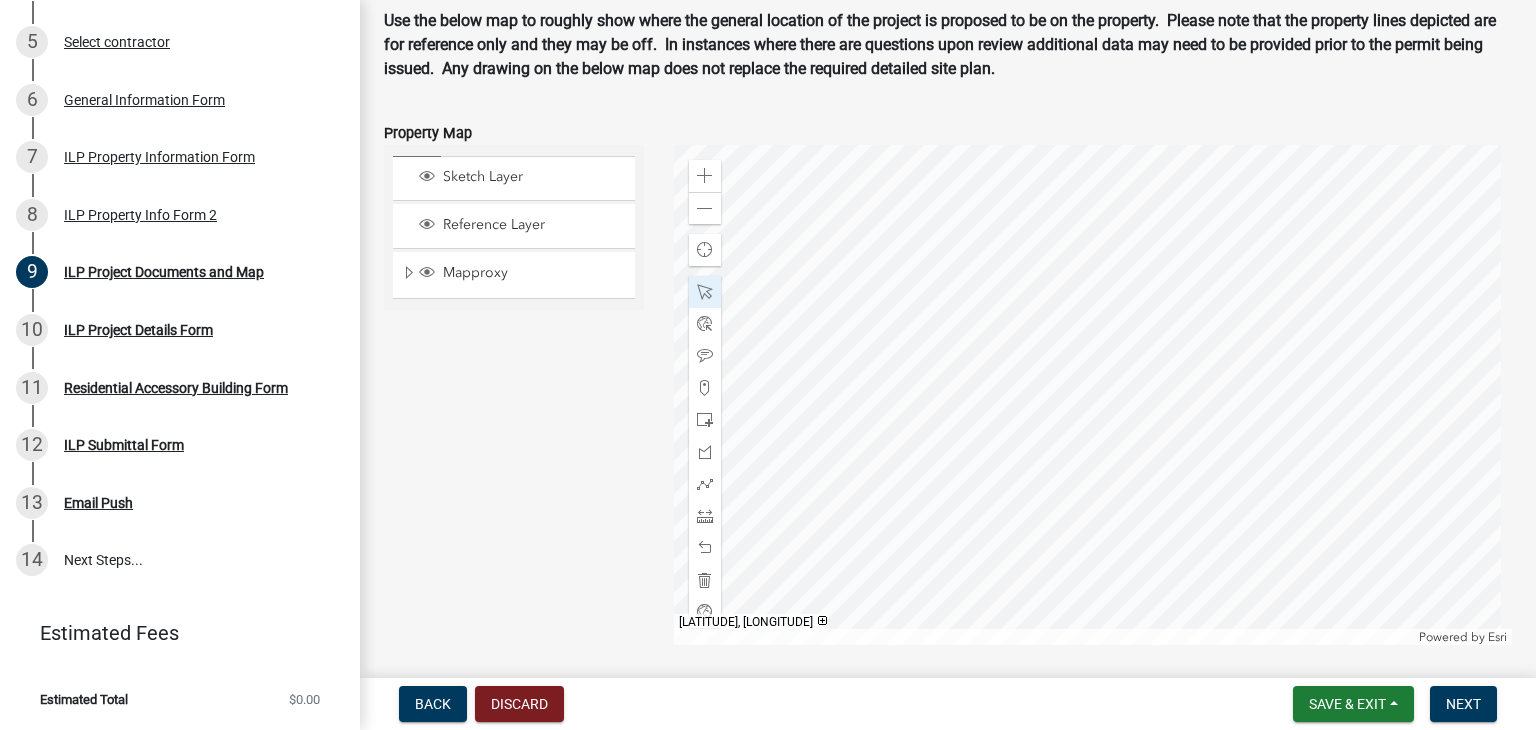 click 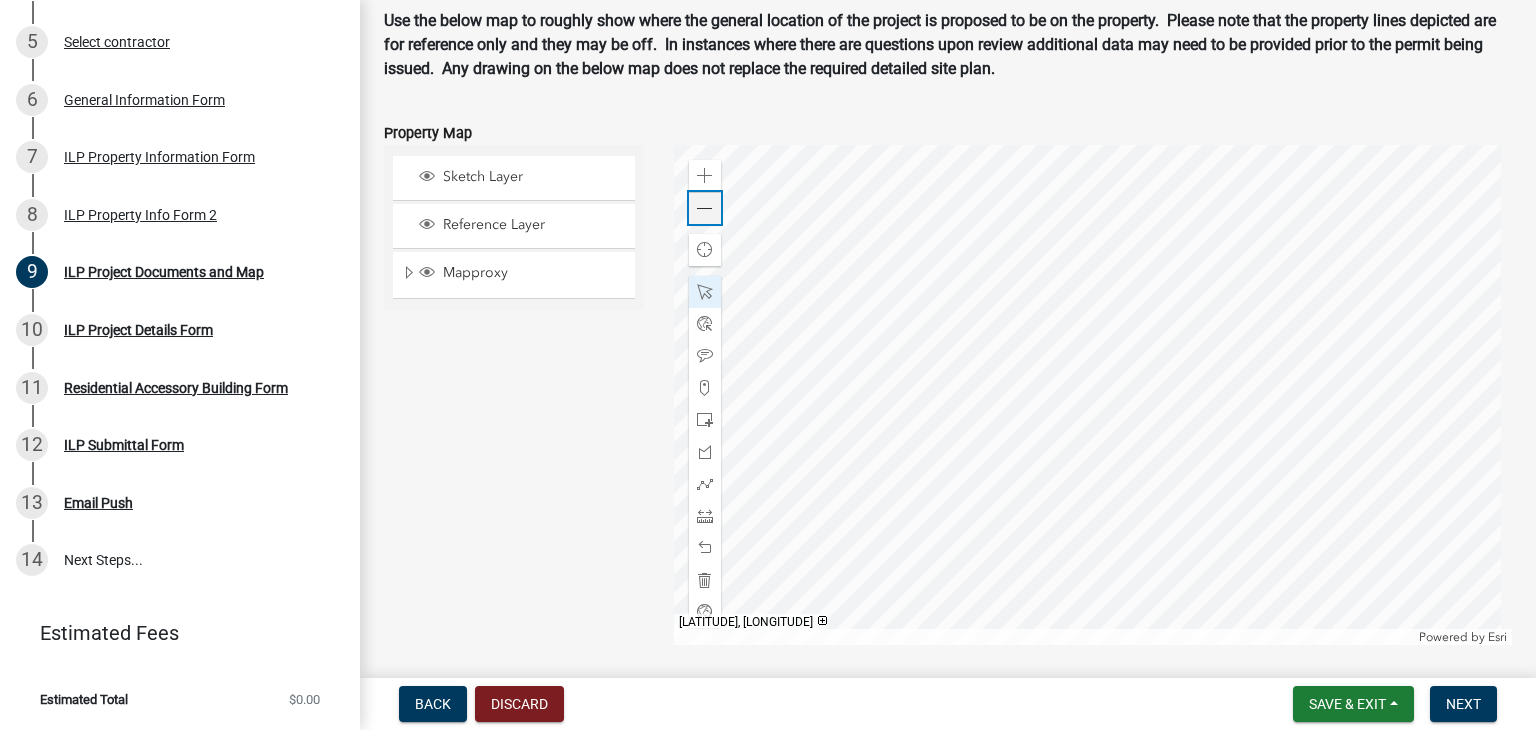 click 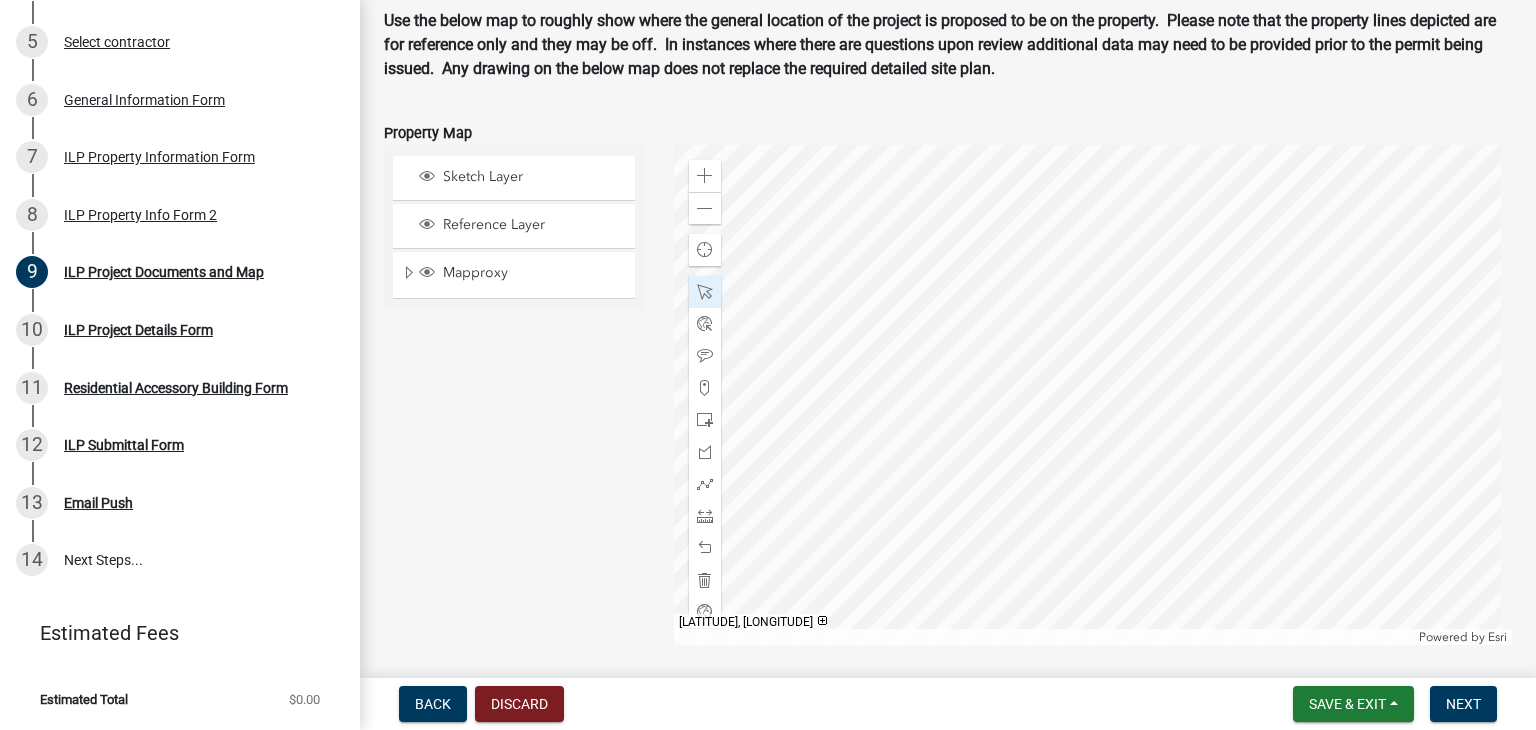 click on "Sketch Layer Reference Layer Mapproxy Cemetery Lanes Sanitary Sewer Point Sanitary Sewer Line Storm Sewer Point Storm Sewer Line Wetlands (NWI) IDNR Best Available Flood Hazard Area Cemetery Sections Offender Buffer PROPERTY_ANNO KEY NUMBER LOTDIM_ANNO Default SUBDIV_ANNO Annotation Class 1 Subdivisions Leased Land Sales Quad Watershed Triple Watersheds Double Watersheds Quarter Section Lines Workorder Point Ditches and Drains Parcels Lot Lines TIF Districts Section Corners Townships Section Lines Cities and Towns (Local) Gravestones Cemeteries Schools School Corporation Boundaries Drainage Variances Contours - 2 Foot Contours (USGS) - 10 Foot Flood Hazard Areas Flood Map Index Soils Lakes Surface Water POB's (Point of Beginning) Risers Watersheds APC Problems APC Legal Descriptions 1975 APC Parcels APC Split History County (APC) Zoning City of Warsaw Zoning House Numbers County Inspected Bridges Small Structures (Culverts) County Maintained Roads State Roads and US Highways Road Centerlines Railroads Orthos" 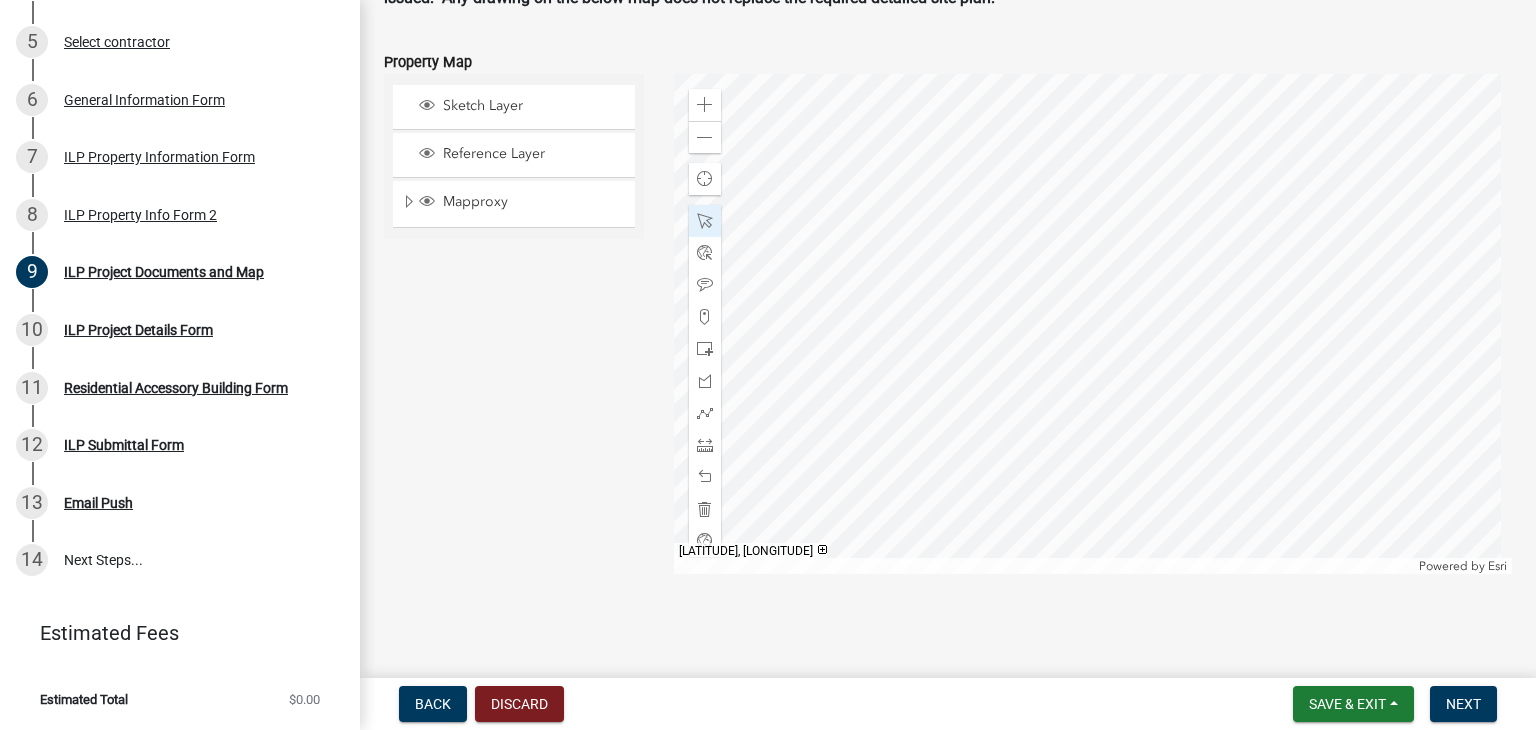 scroll, scrollTop: 2451, scrollLeft: 0, axis: vertical 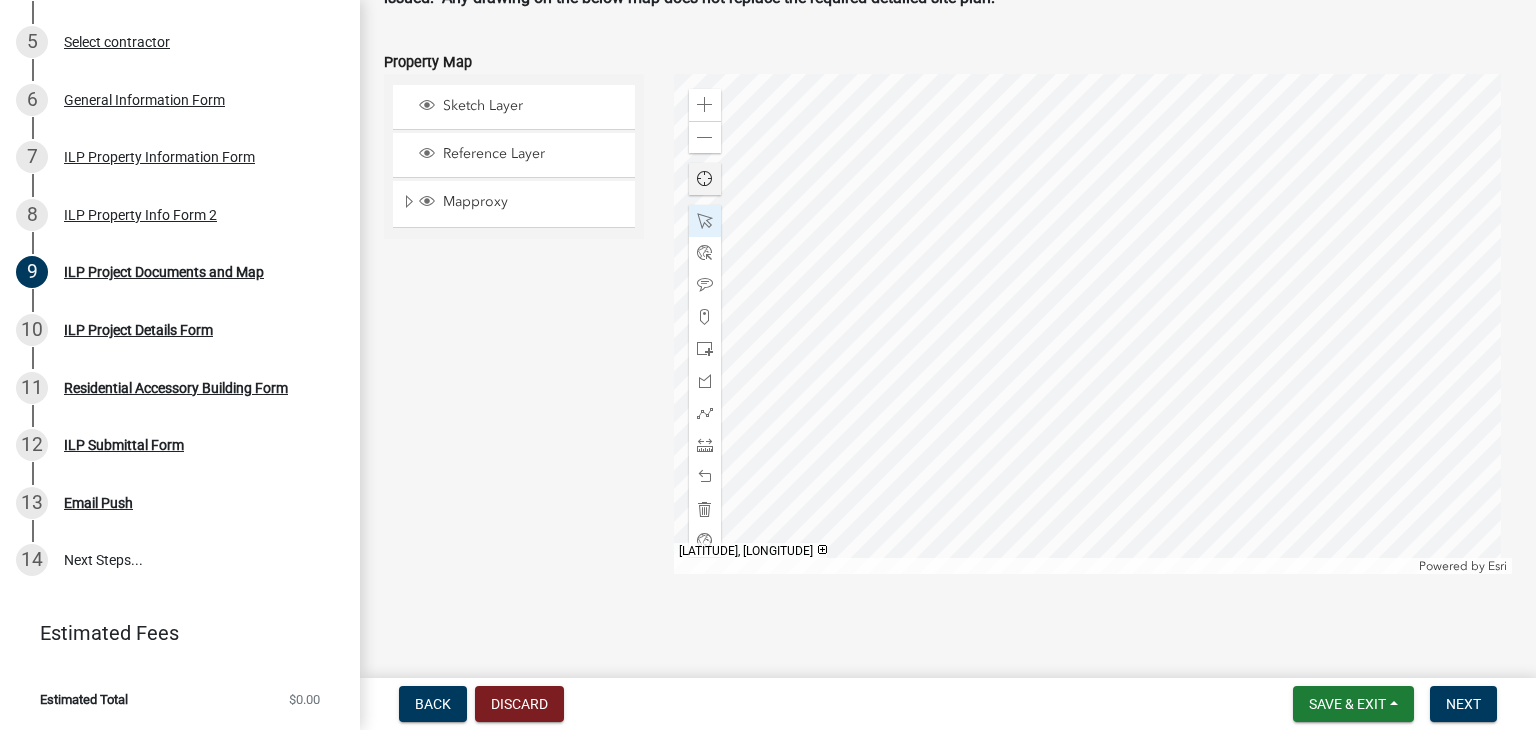 click 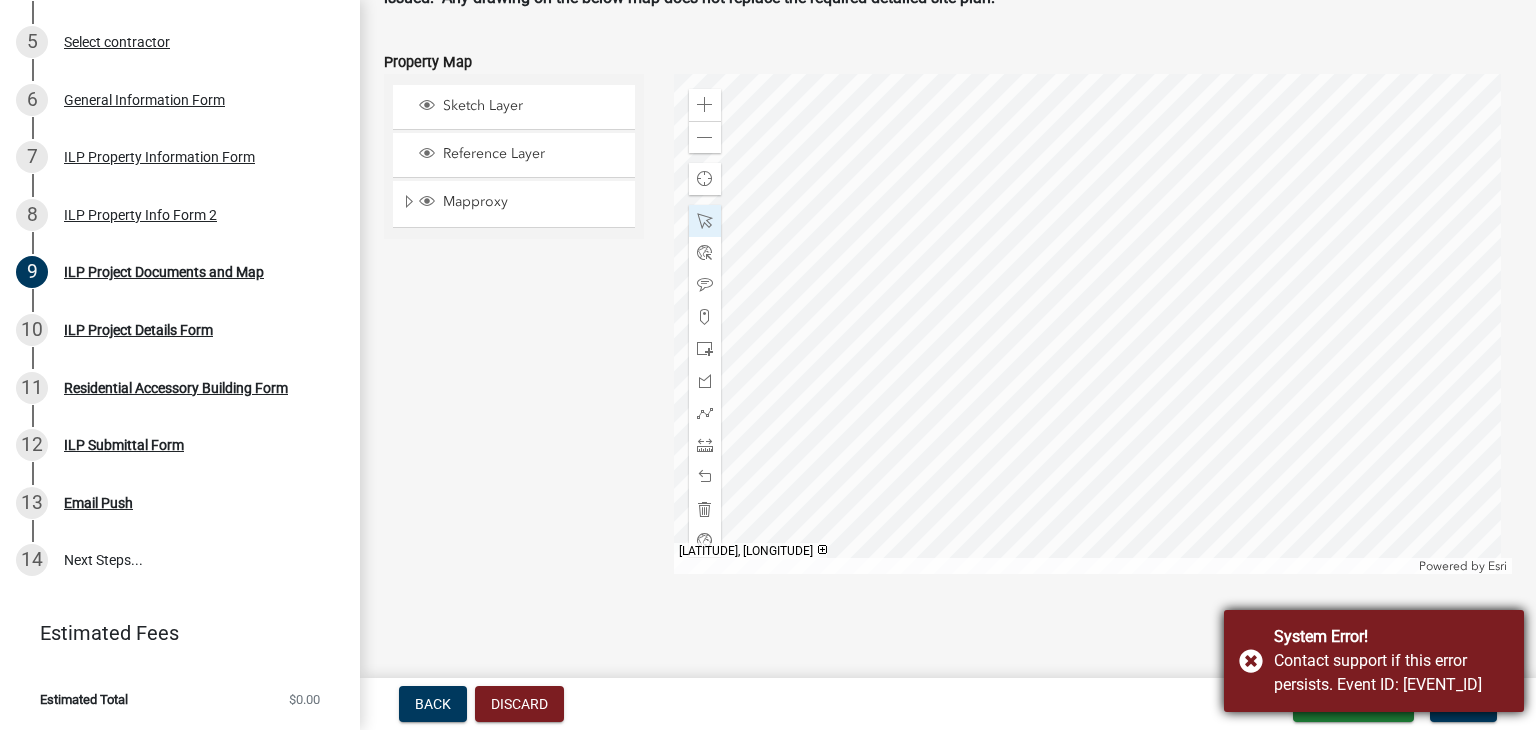 click on "System Error!   Contact support if this error persists. Event ID: [EVENT_ID]" at bounding box center (1374, 661) 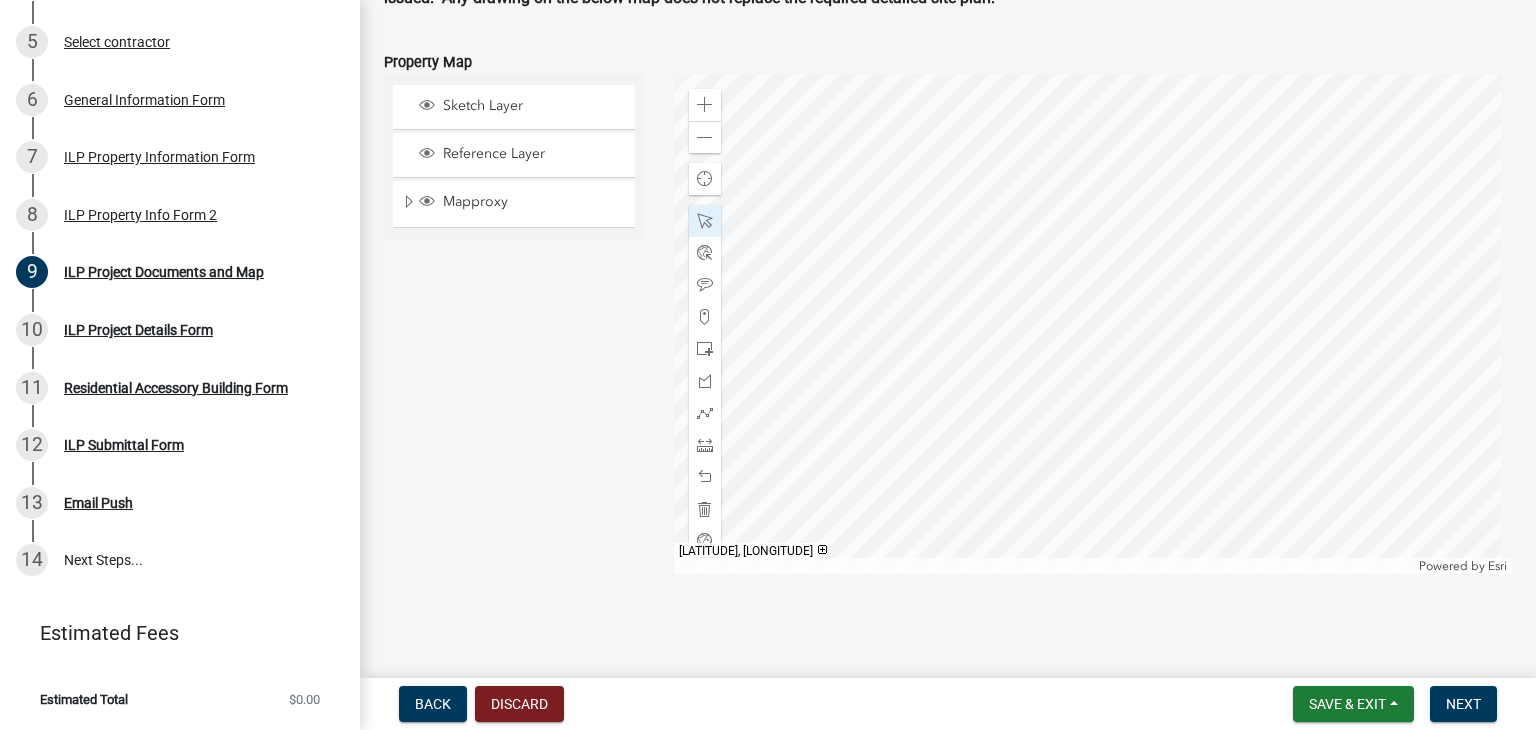click 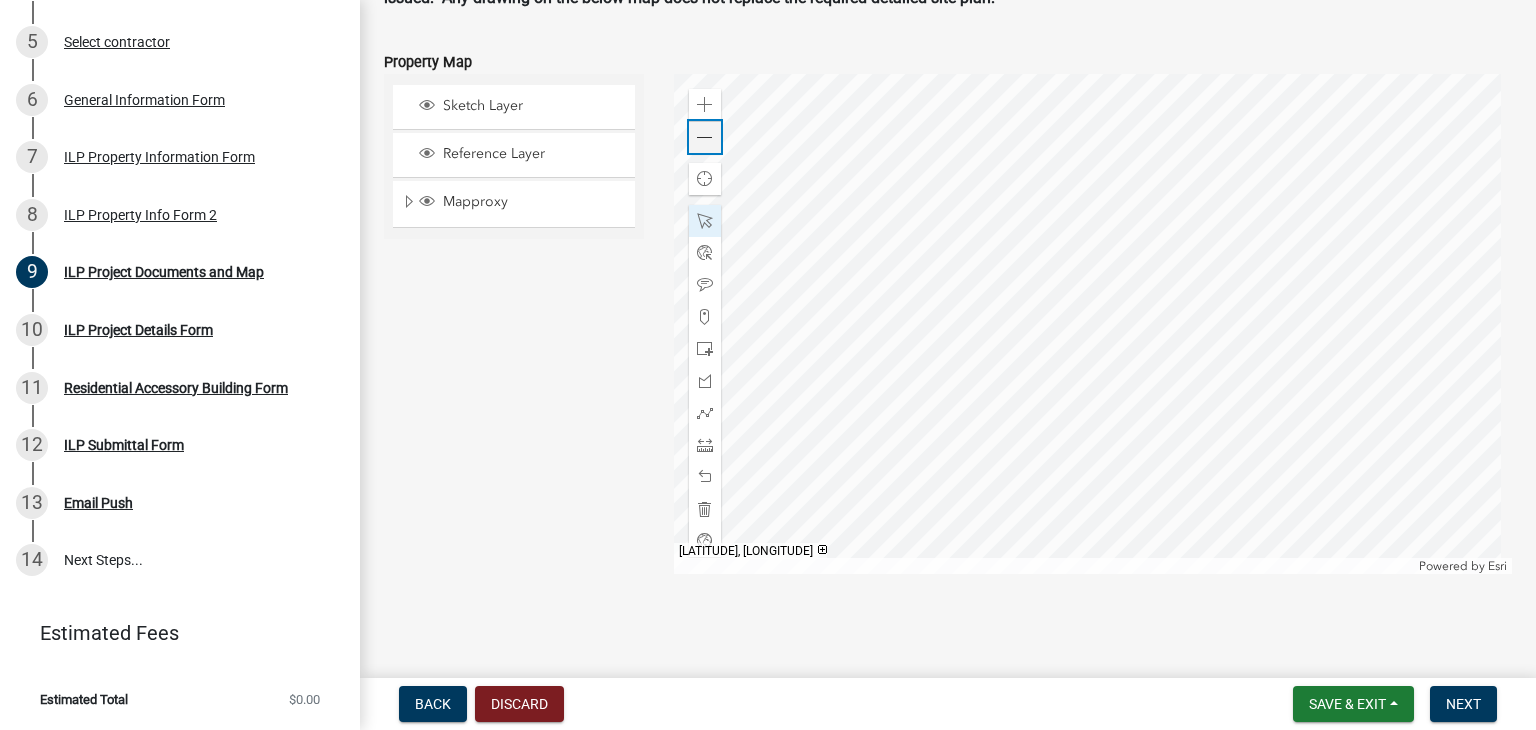 click 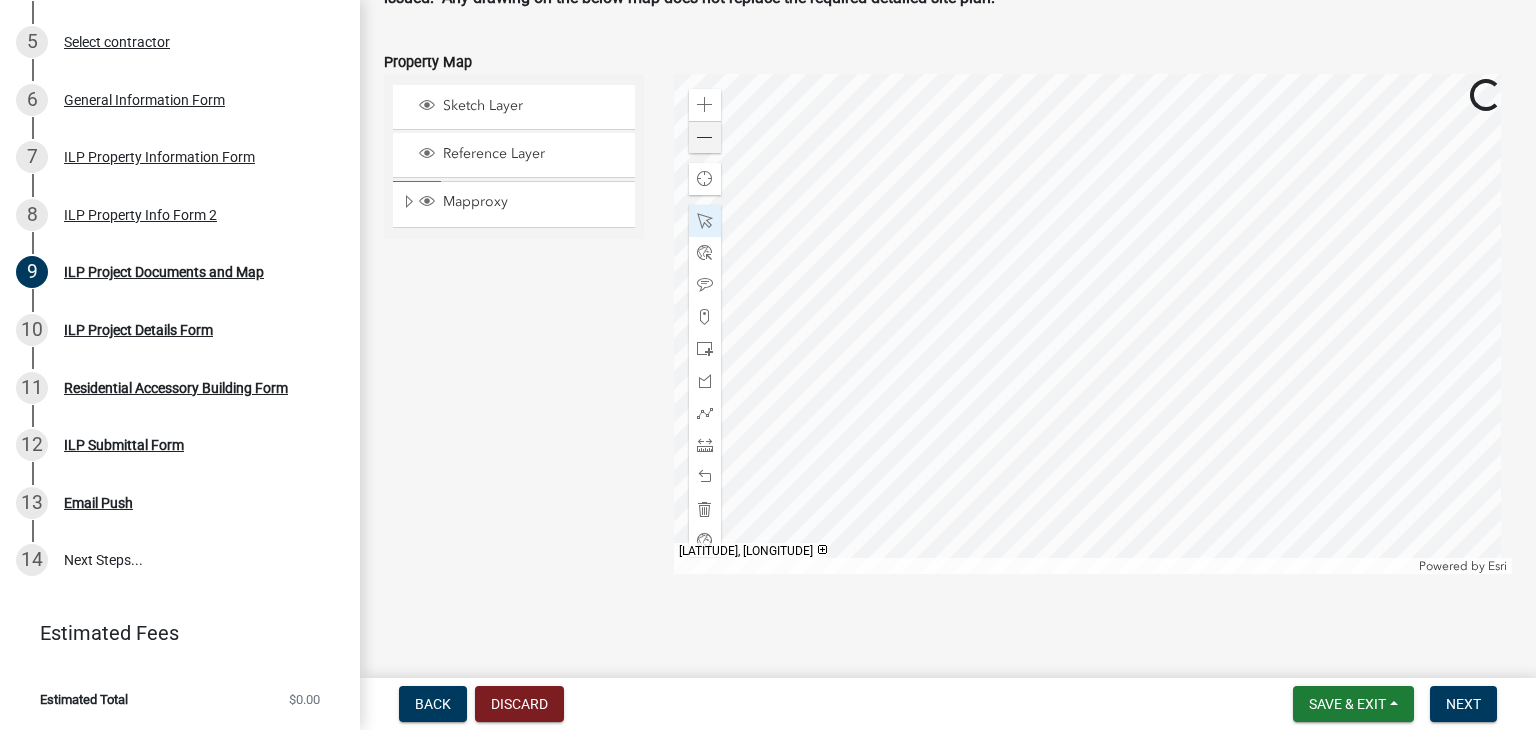 click 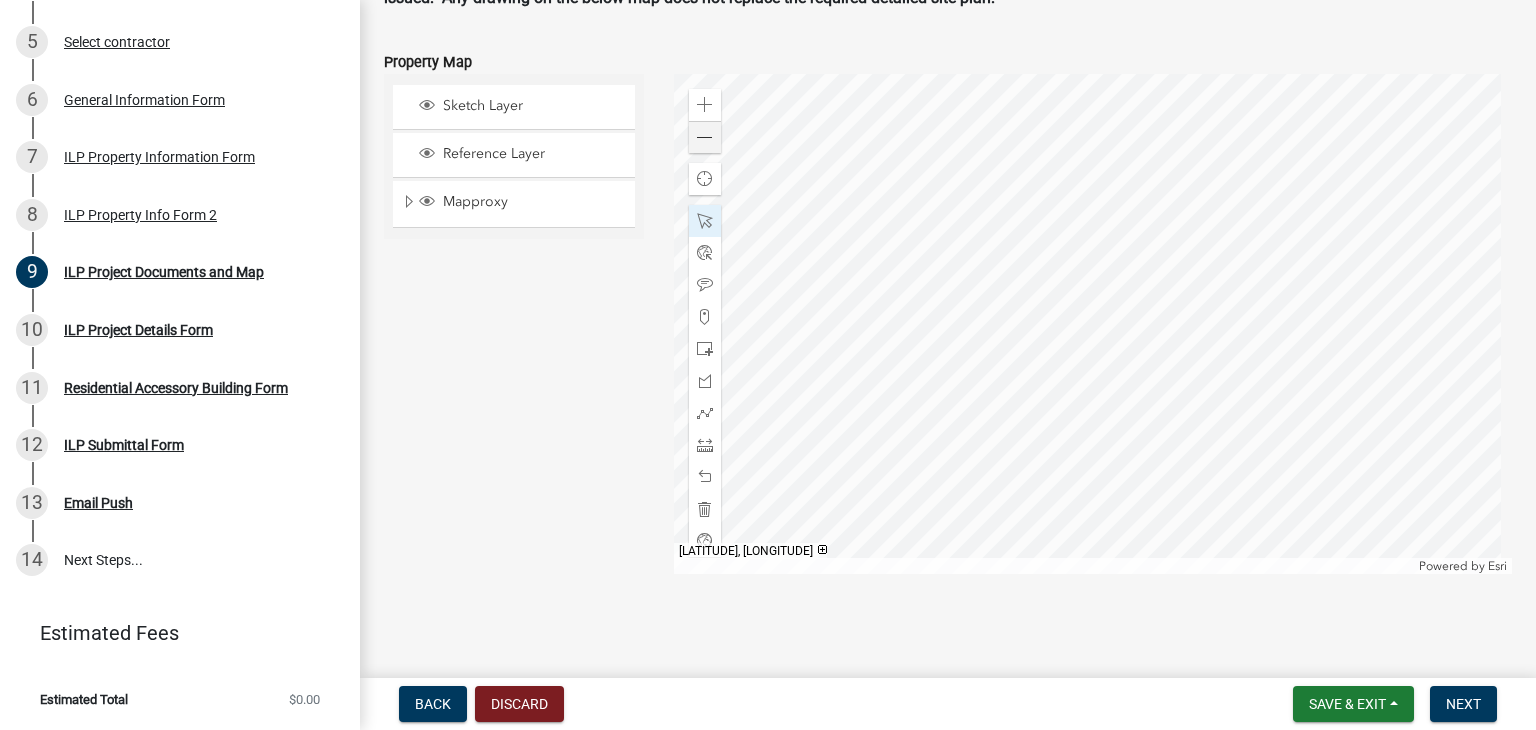 click 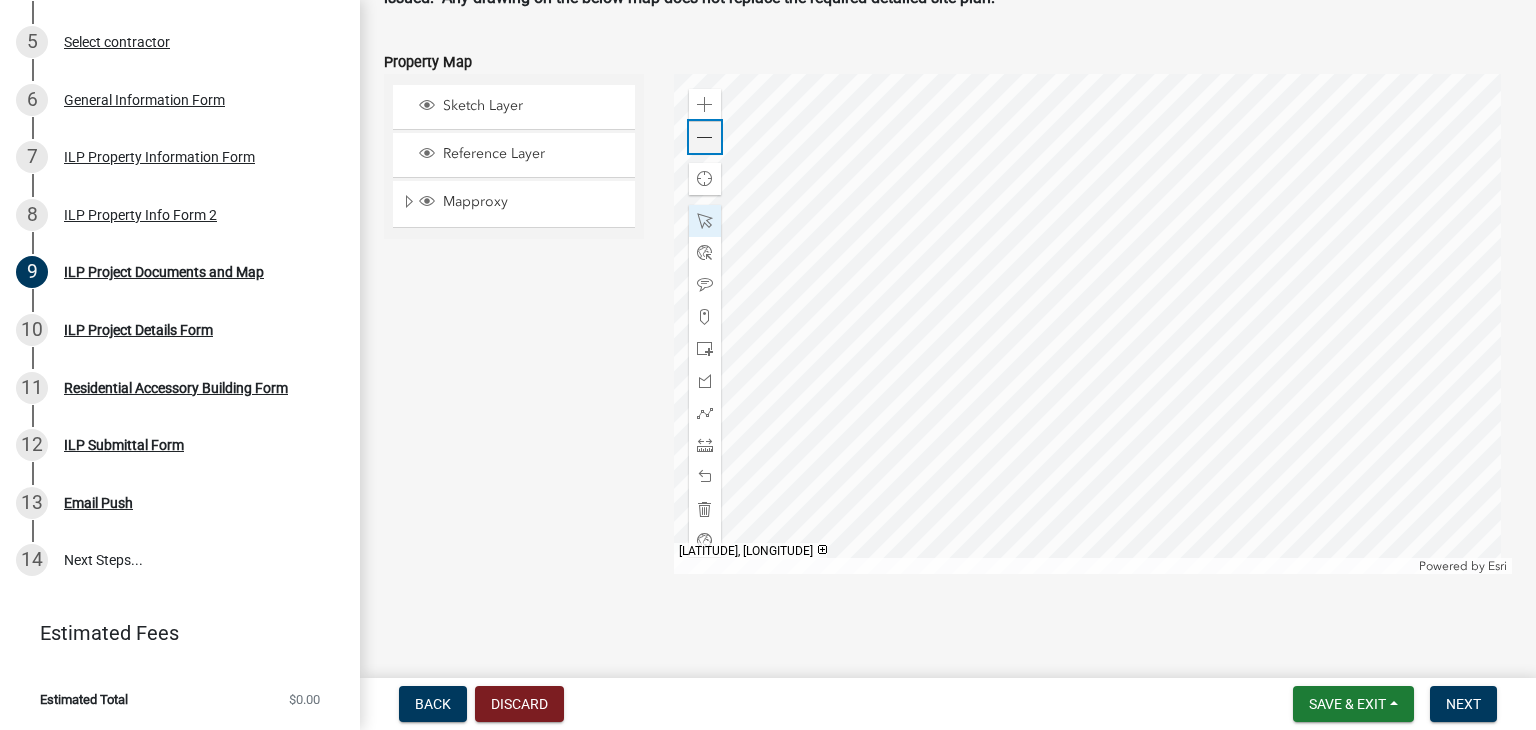 click 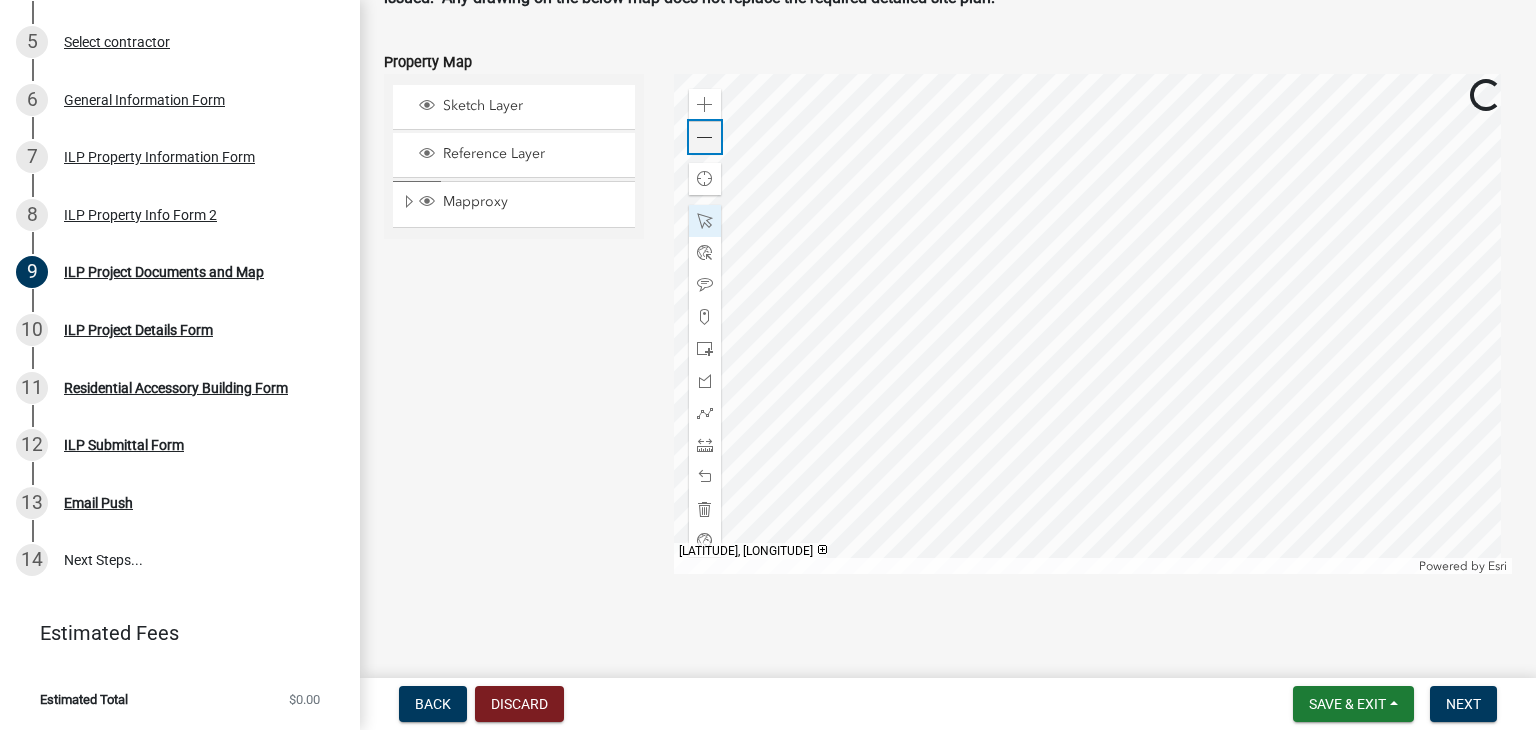 click 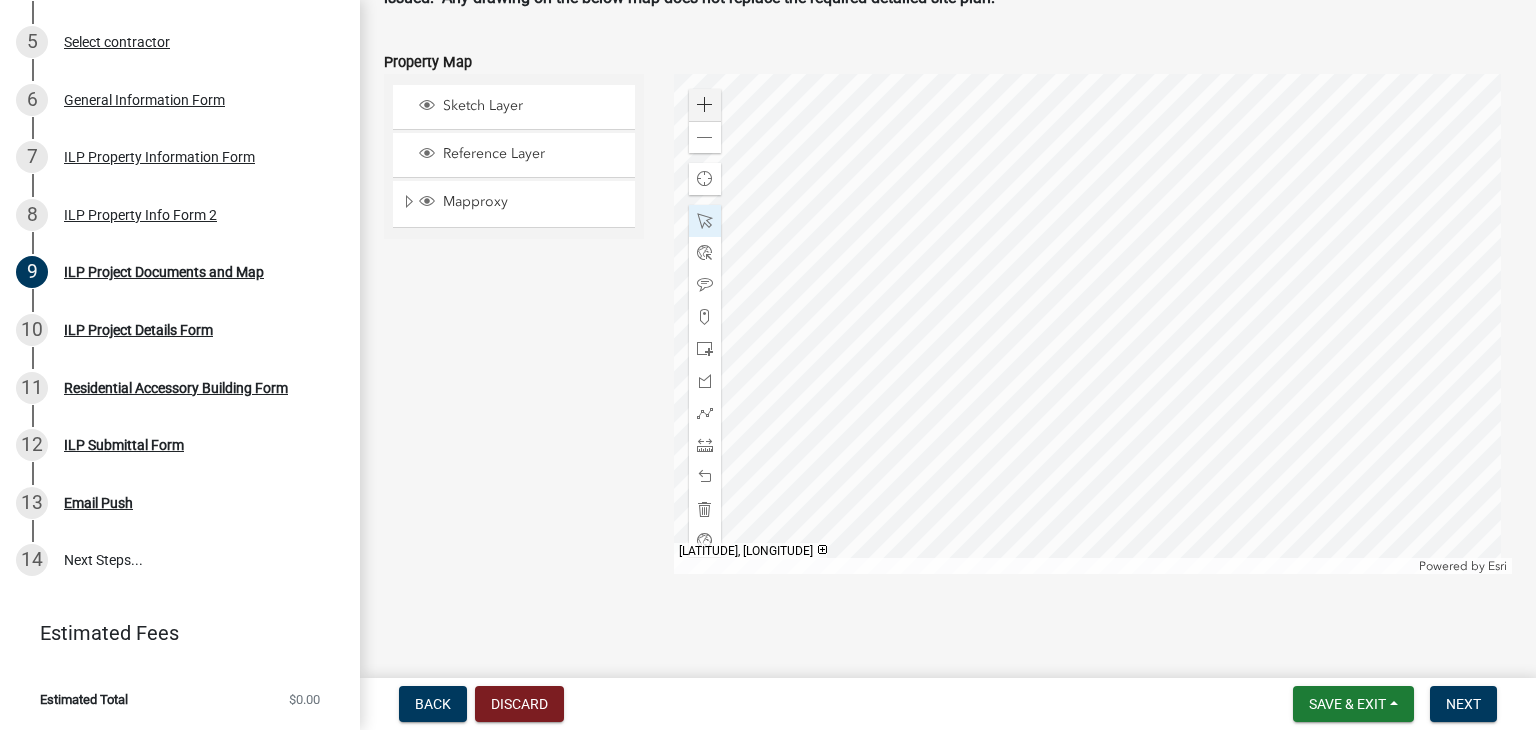 click 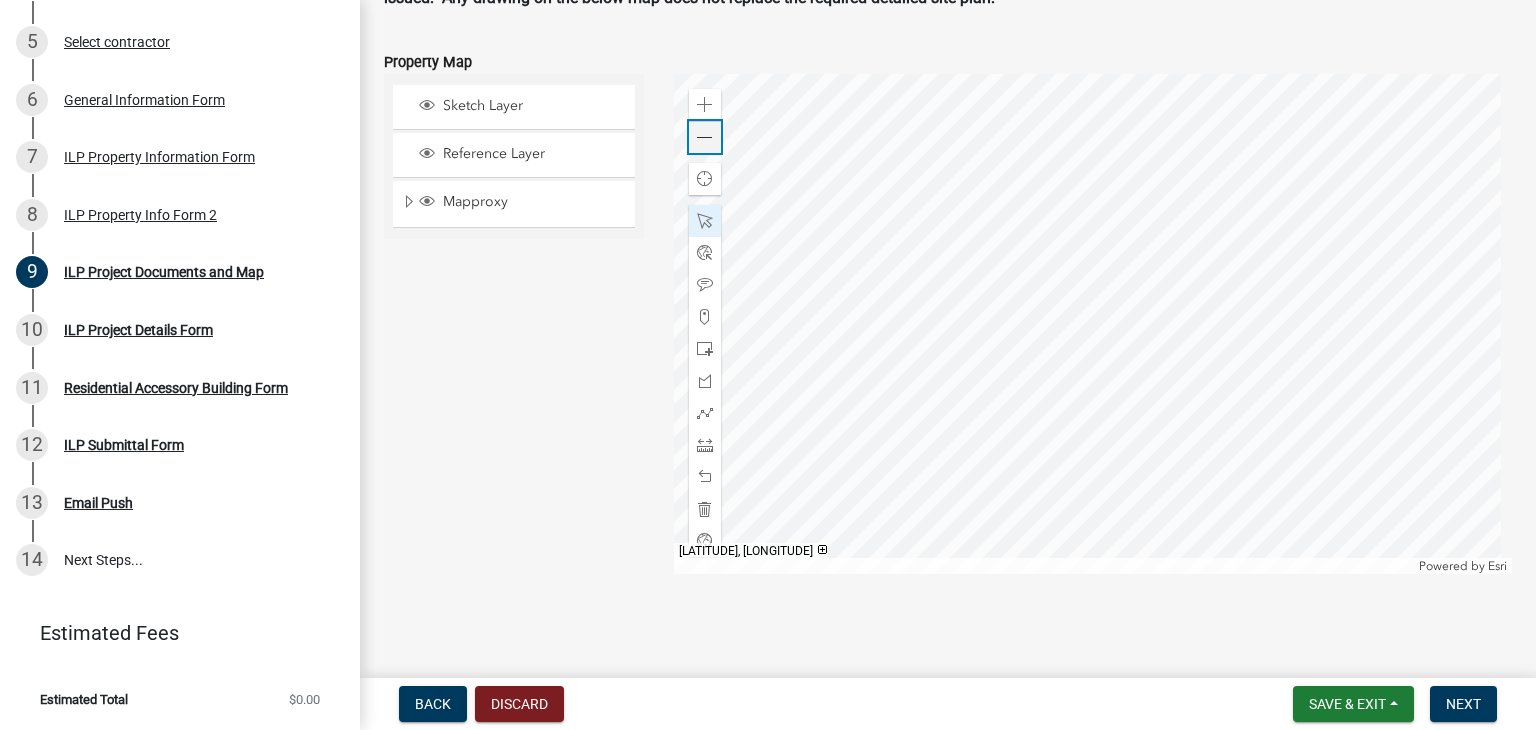 click 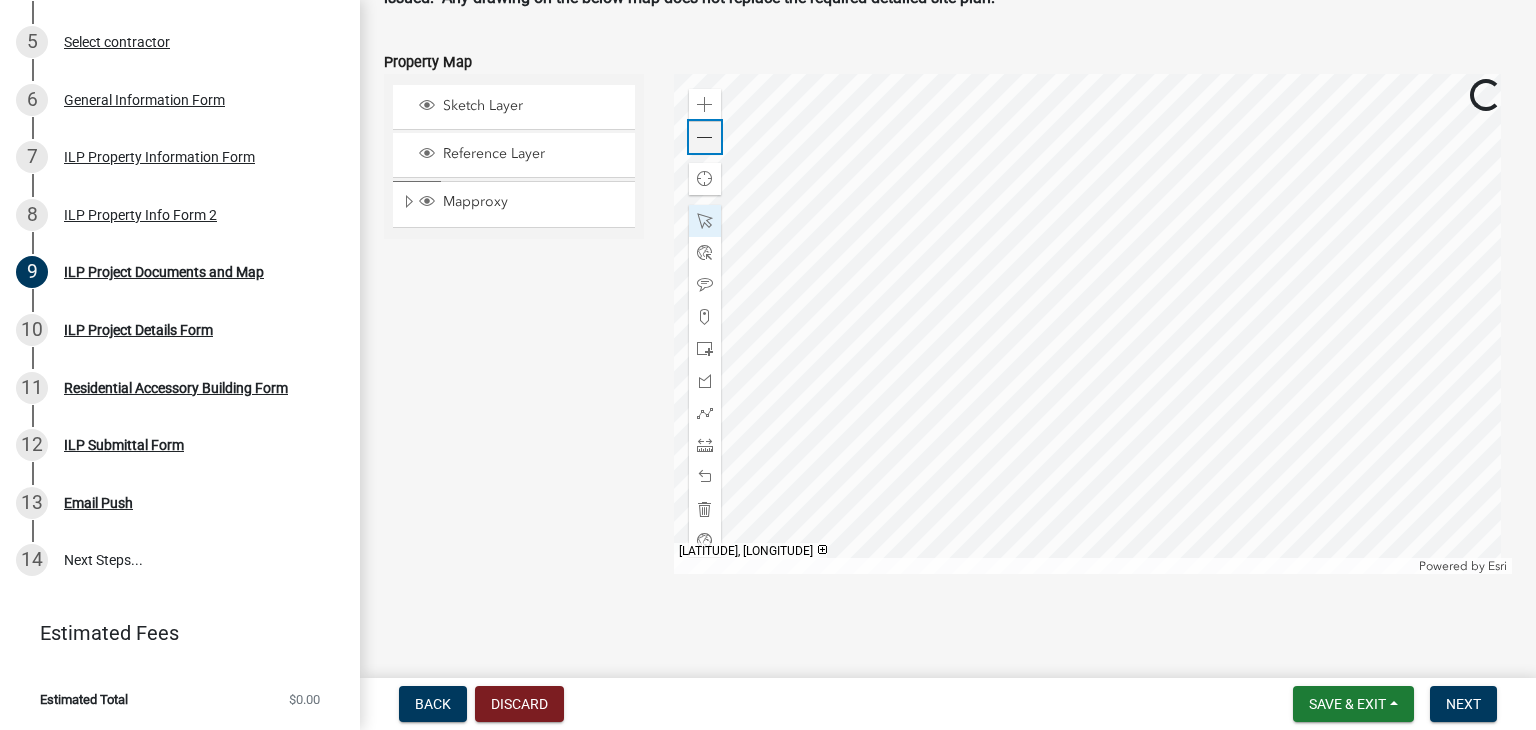 click 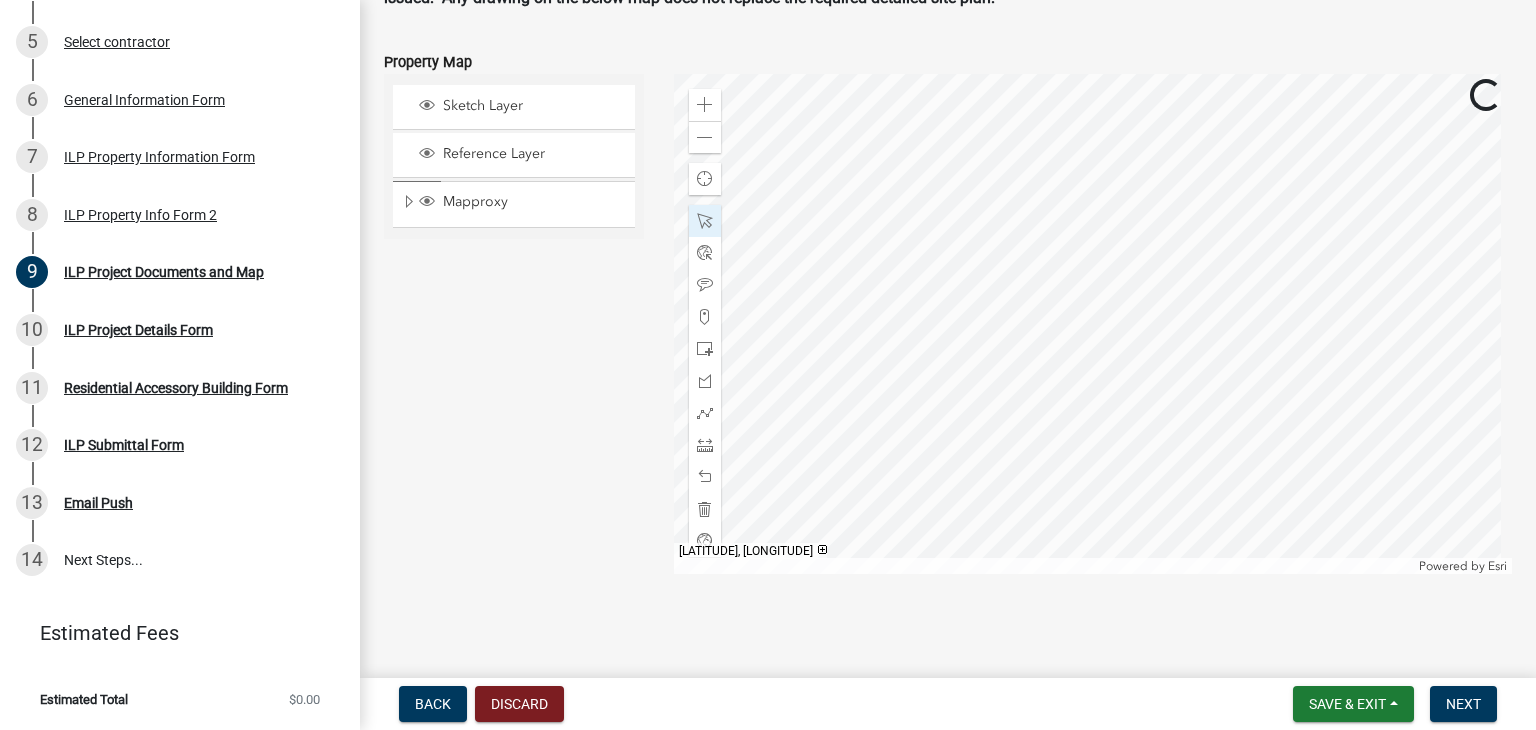 click on "Sketch Layer Reference Layer Mapproxy Cemetery Lanes Sanitary Sewer Point Sanitary Sewer Line Storm Sewer Point Storm Sewer Line Wetlands (NWI) IDNR Best Available Flood Hazard Area Cemetery Sections Offender Buffer PROPERTY_ANNO KEY NUMBER LOTDIM_ANNO Default SUBDIV_ANNO Annotation Class 1 Subdivisions Leased Land Sales Quad Watershed Triple Watersheds Double Watersheds Quarter Section Lines Workorder Point Ditches and Drains Parcels Lot Lines TIF Districts Section Corners Townships Section Lines Cities and Towns (Local) Gravestones Cemeteries Schools School Corporation Boundaries Drainage Variances Contours - 2 Foot Contours (USGS) - 10 Foot Flood Hazard Areas Flood Map Index Soils Lakes Surface Water POB's (Point of Beginning) Risers Watersheds APC Problems APC Legal Descriptions 1975 APC Parcels APC Split History County (APC) Zoning City of Warsaw Zoning House Numbers County Inspected Bridges Small Structures (Culverts) County Maintained Roads State Roads and US Highways Road Centerlines Railroads Orthos" 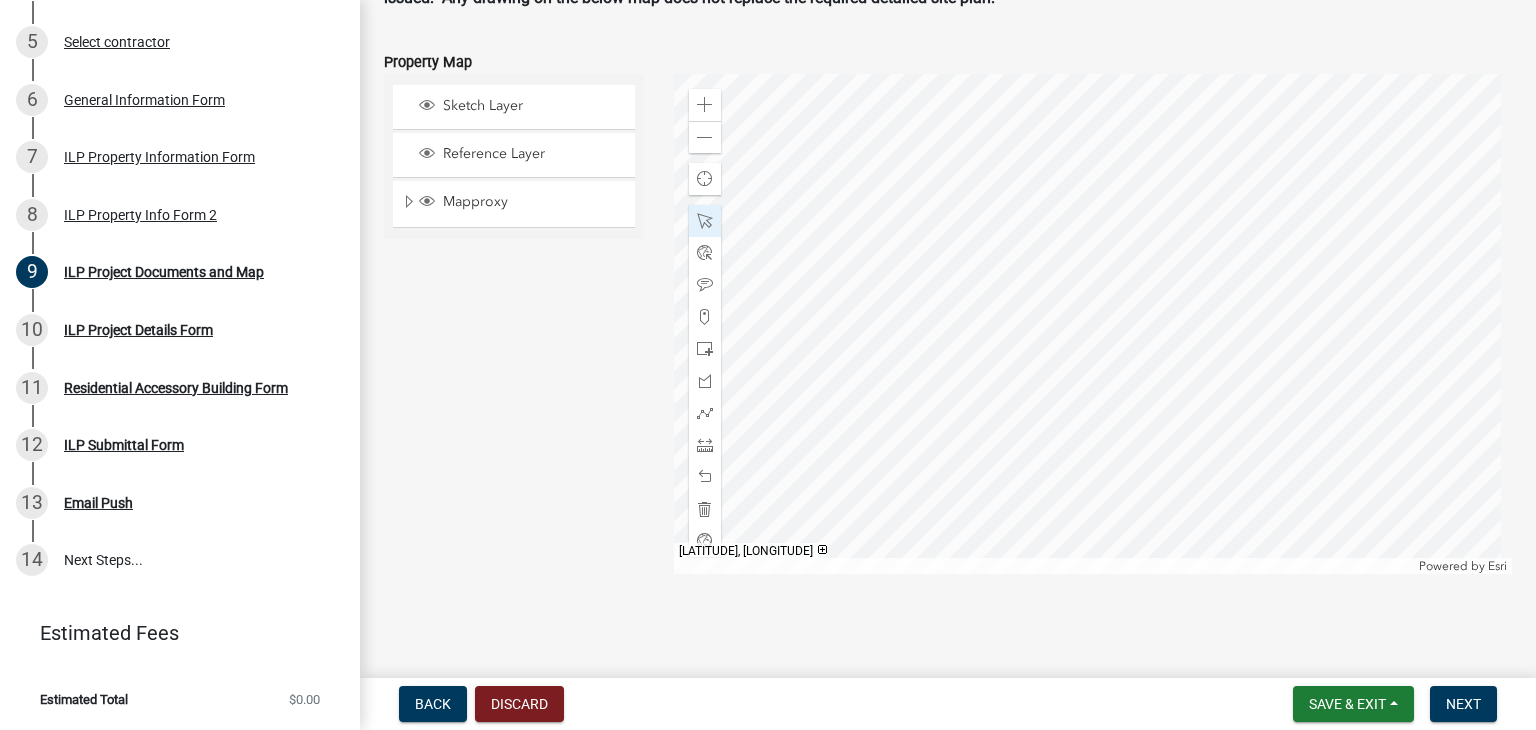 click on "Sketch Layer Reference Layer Mapproxy Cemetery Lanes Sanitary Sewer Point Sanitary Sewer Line Storm Sewer Point Storm Sewer Line Wetlands (NWI) IDNR Best Available Flood Hazard Area Cemetery Sections Offender Buffer PROPERTY_ANNO KEY NUMBER LOTDIM_ANNO Default SUBDIV_ANNO Annotation Class 1 Subdivisions Leased Land Sales Quad Watershed Triple Watersheds Double Watersheds Quarter Section Lines Workorder Point Ditches and Drains Parcels Lot Lines TIF Districts Section Corners Townships Section Lines Cities and Towns (Local) Gravestones Cemeteries Schools School Corporation Boundaries Drainage Variances Contours - 2 Foot Contours (USGS) - 10 Foot Flood Hazard Areas Flood Map Index Soils Lakes Surface Water POB's (Point of Beginning) Risers Watersheds APC Problems APC Legal Descriptions 1975 APC Parcels APC Split History County (APC) Zoning City of Warsaw Zoning House Numbers County Inspected Bridges Small Structures (Culverts) County Maintained Roads State Roads and US Highways Road Centerlines Railroads Orthos" 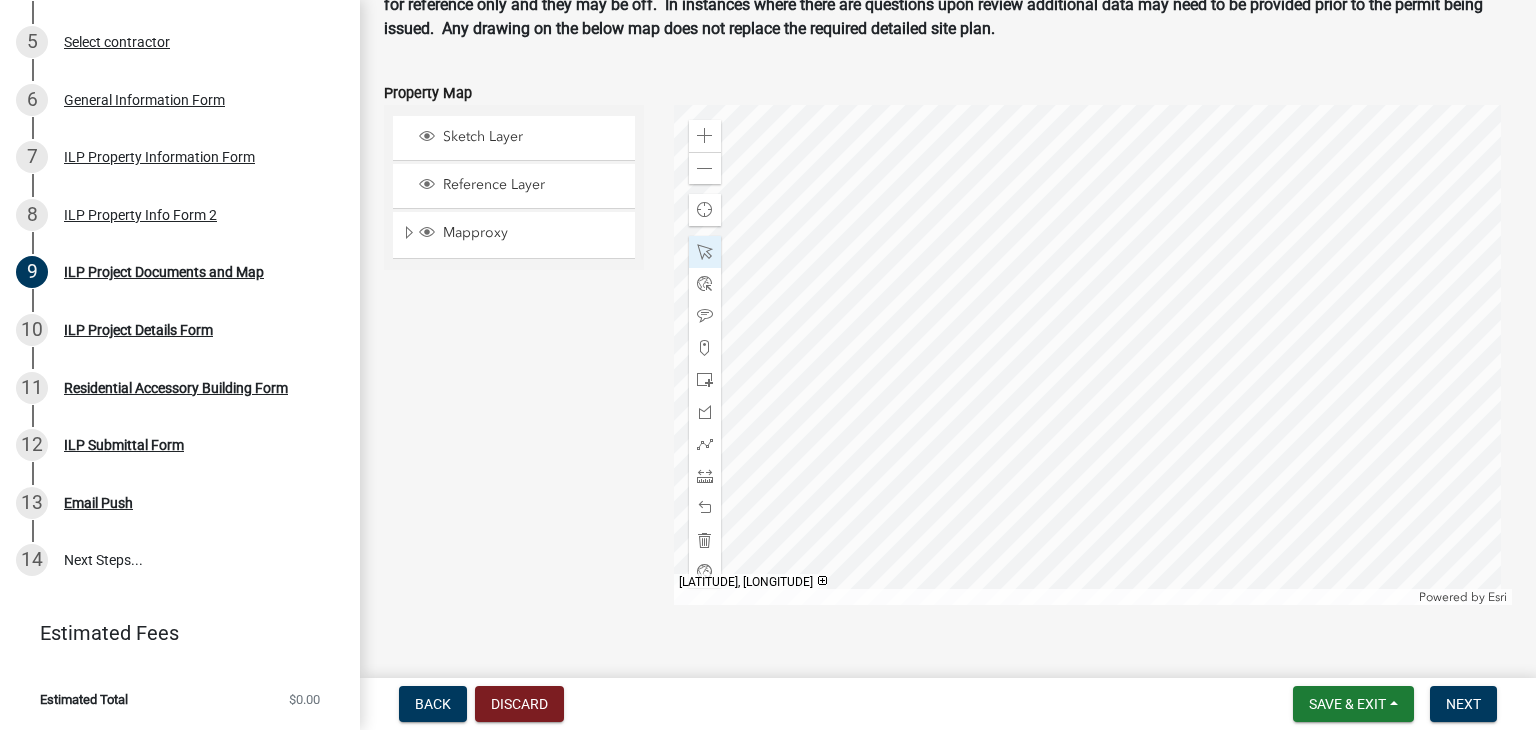 scroll, scrollTop: 2425, scrollLeft: 0, axis: vertical 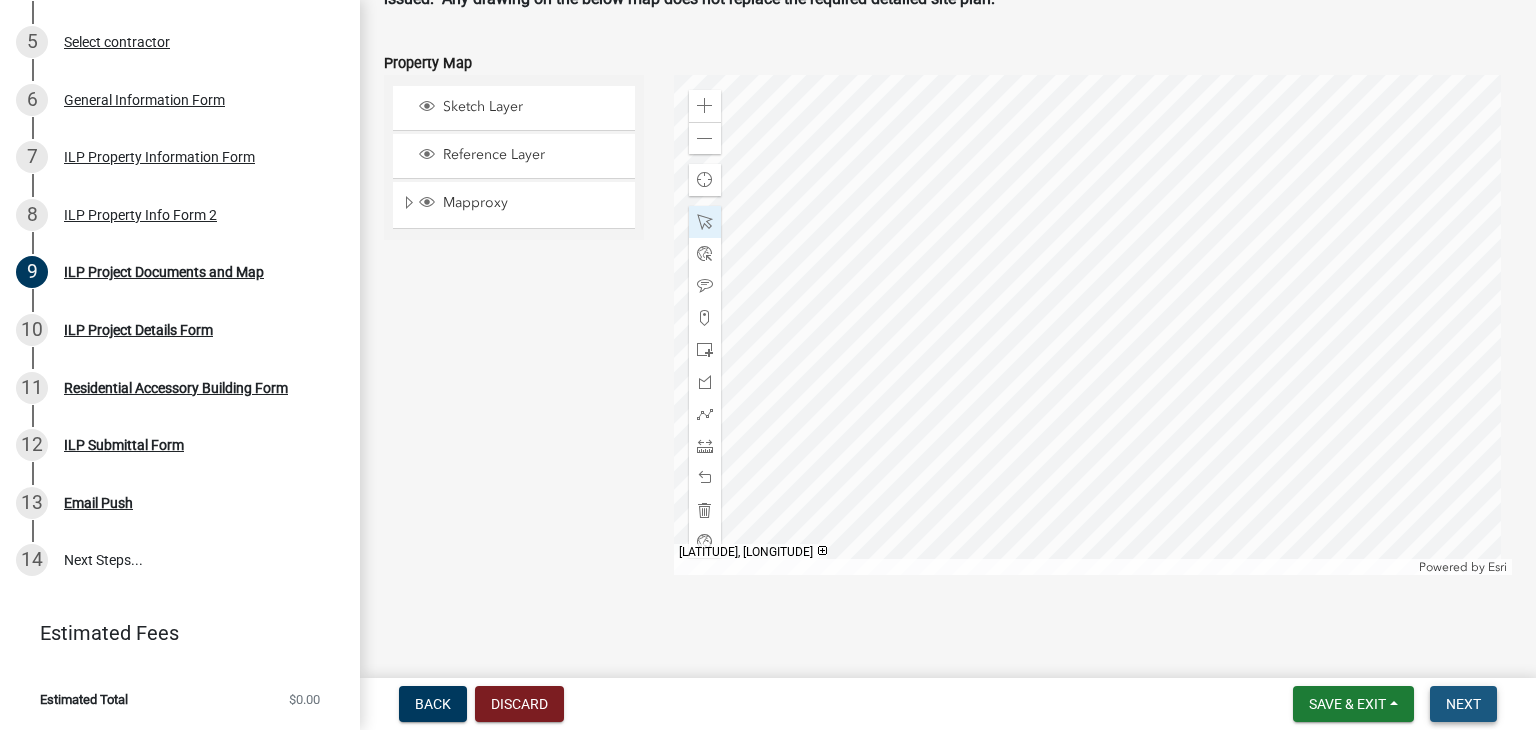 click on "Next" at bounding box center [1463, 704] 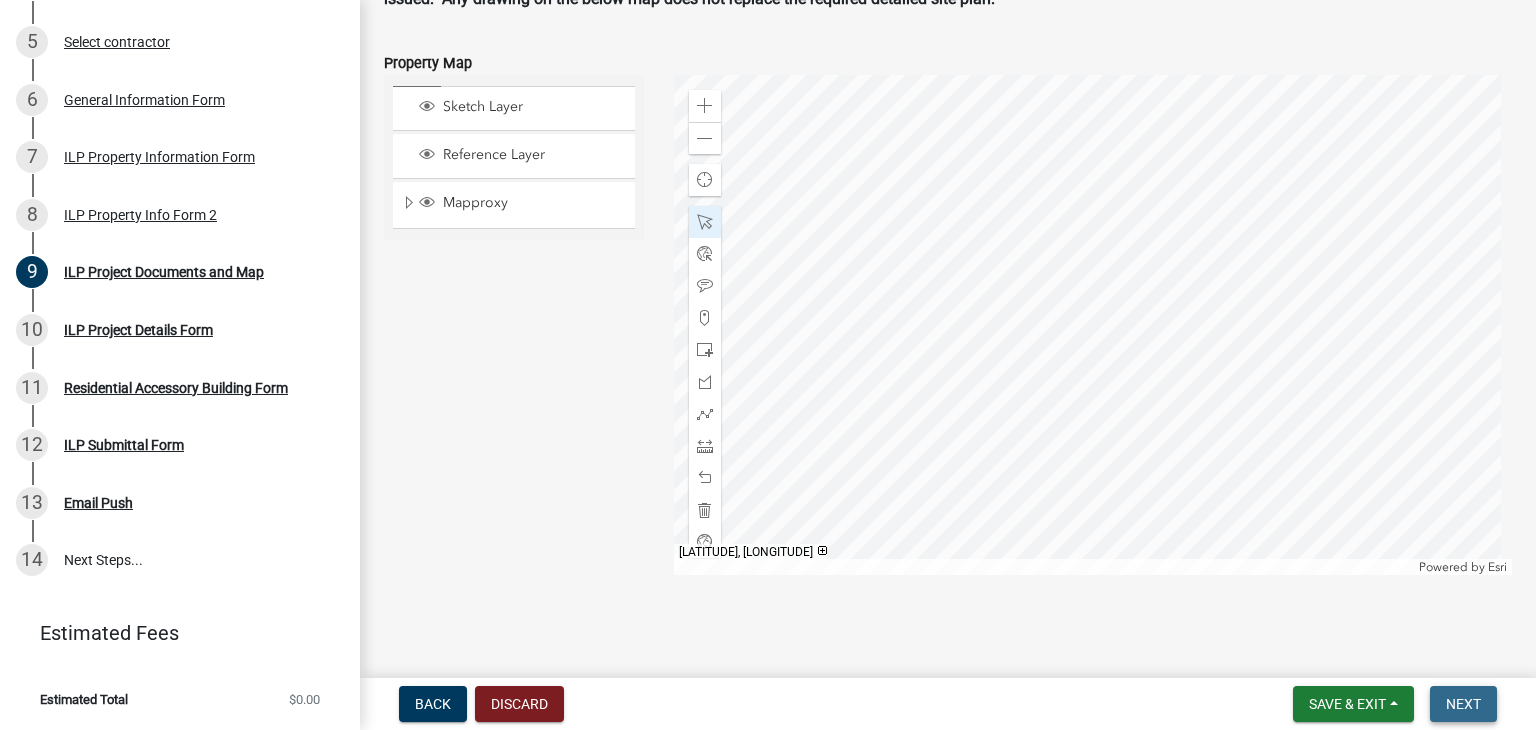 click on "Next" at bounding box center (1463, 704) 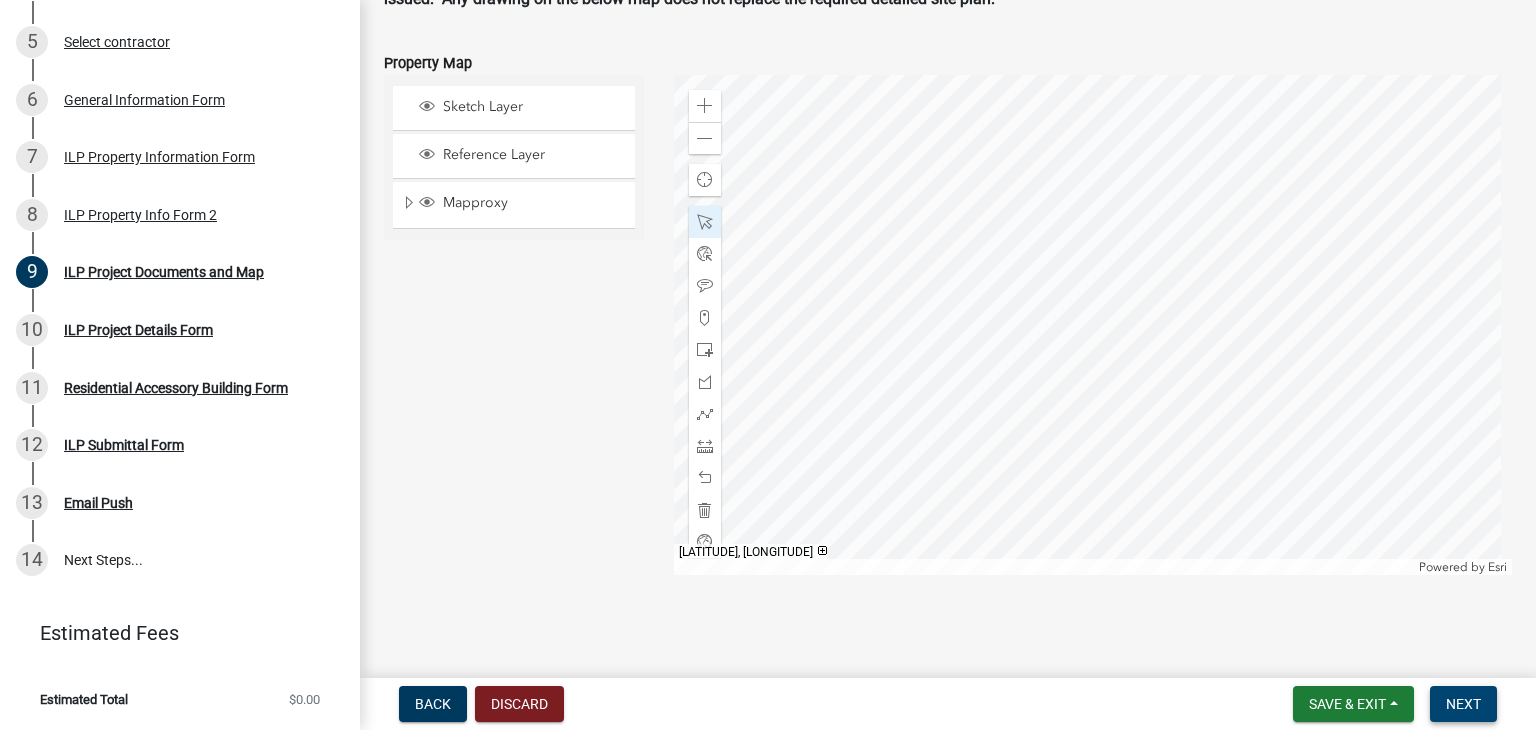click on "Next" at bounding box center (1463, 704) 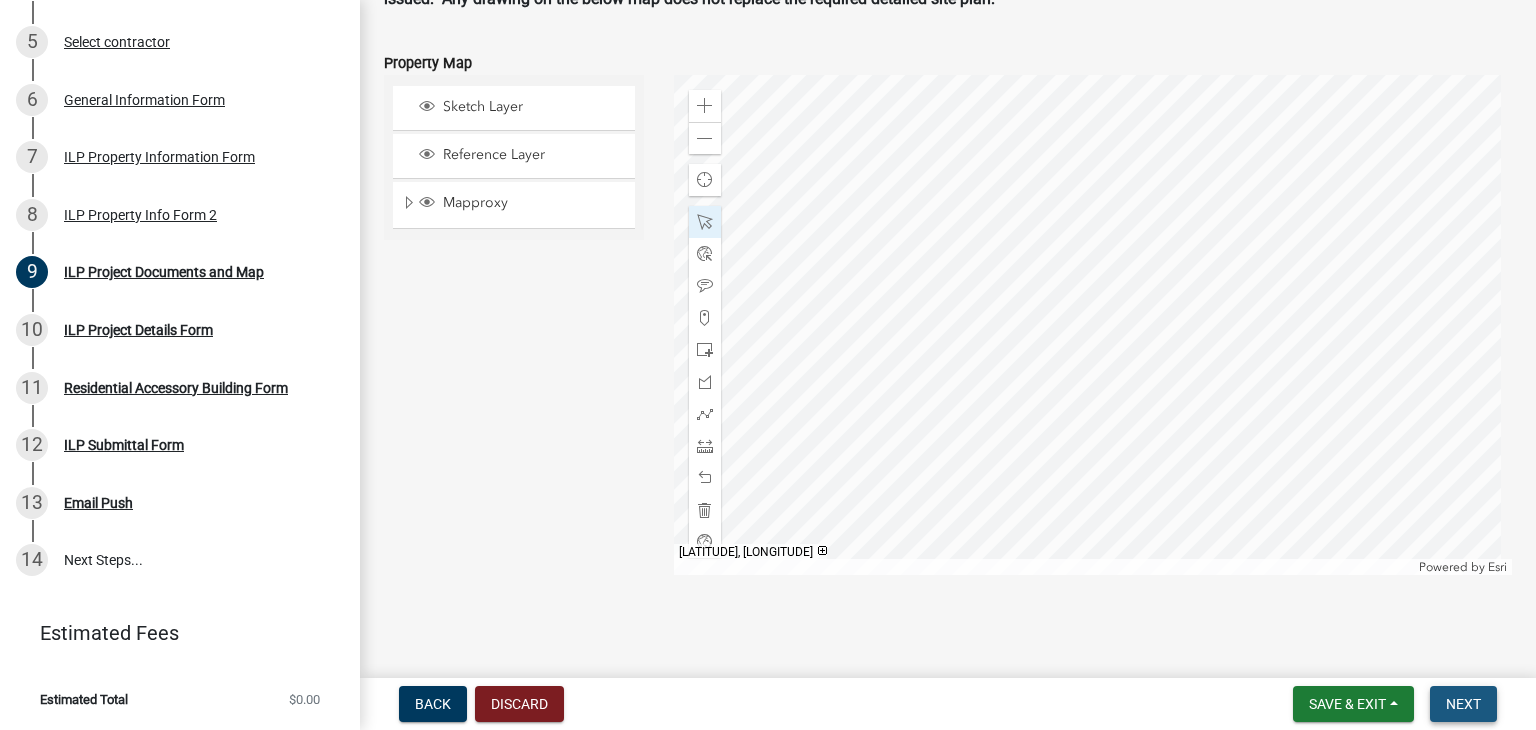 click on "Next" at bounding box center (1463, 704) 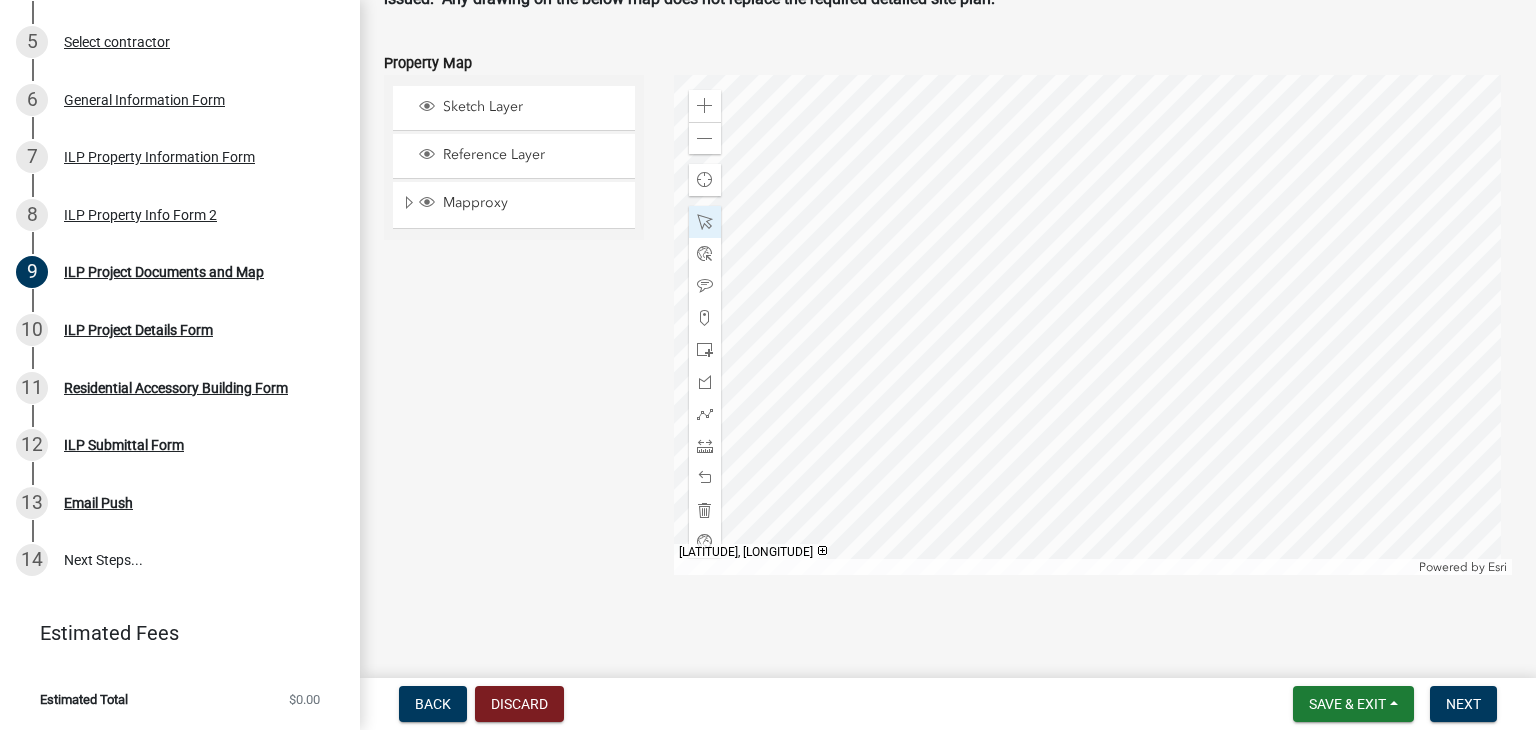 click on "Sketch Layer Reference Layer Mapproxy Cemetery Lanes Sanitary Sewer Point Sanitary Sewer Line Storm Sewer Point Storm Sewer Line Wetlands (NWI) IDNR Best Available Flood Hazard Area Cemetery Sections Offender Buffer PROPERTY_ANNO KEY NUMBER LOTDIM_ANNO Default SUBDIV_ANNO Annotation Class 1 Subdivisions Leased Land Sales Quad Watershed Triple Watersheds Double Watersheds Quarter Section Lines Workorder Point Ditches and Drains Parcels Lot Lines TIF Districts Section Corners Townships Section Lines Cities and Towns (Local) Gravestones Cemeteries Schools School Corporation Boundaries Drainage Variances Contours - 2 Foot Contours (USGS) - 10 Foot Flood Hazard Areas Flood Map Index Soils Lakes Surface Water POB's (Point of Beginning) Risers Watersheds APC Problems APC Legal Descriptions 1975 APC Parcels APC Split History County (APC) Zoning City of Warsaw Zoning House Numbers County Inspected Bridges Small Structures (Culverts) County Maintained Roads State Roads and US Highways Road Centerlines Railroads Orthos" 